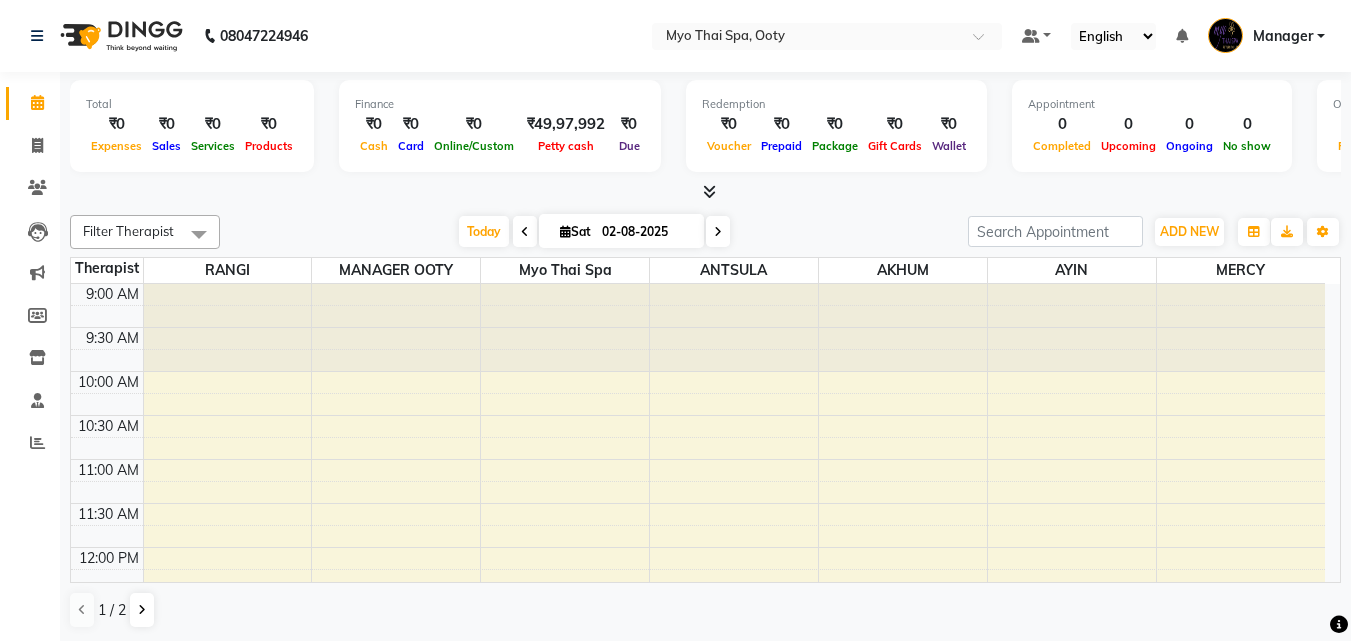scroll, scrollTop: 0, scrollLeft: 0, axis: both 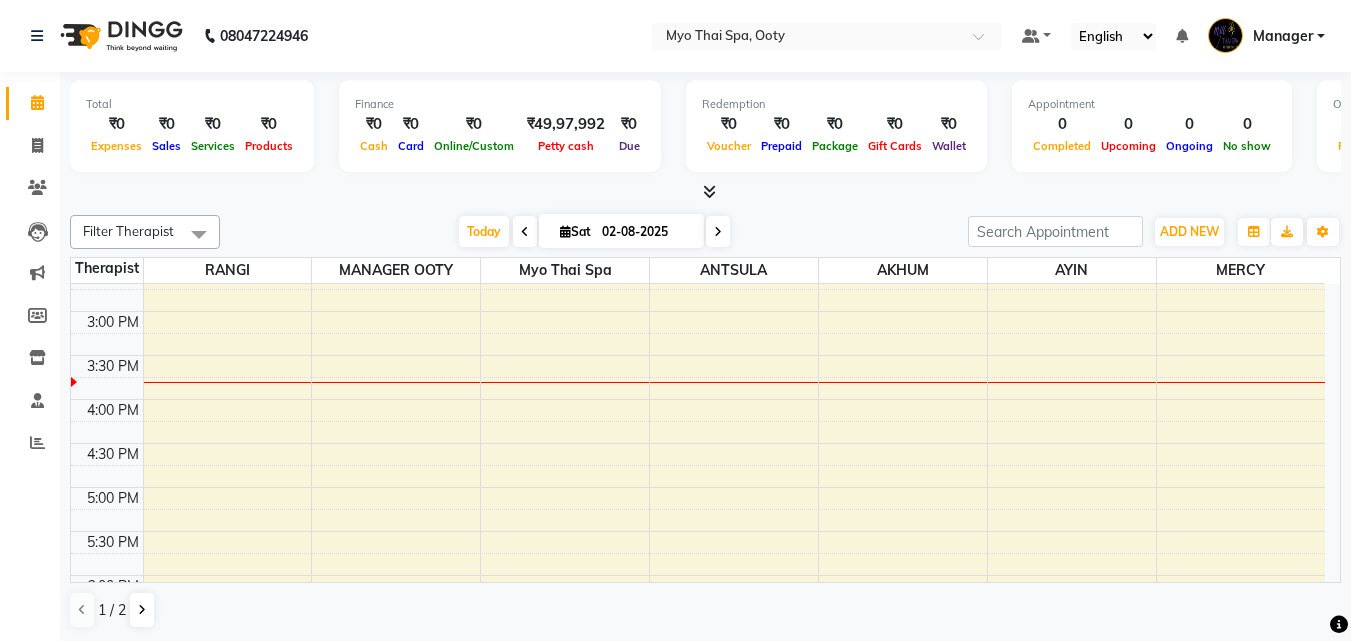 click on "9:00 AM 9:30 AM 10:00 AM 10:30 AM 11:00 AM 11:30 AM 12:00 PM 12:30 PM 1:00 PM 1:30 PM 2:00 PM 2:30 PM 3:00 PM 3:30 PM 4:00 PM 4:30 PM 5:00 PM 5:30 PM 6:00 PM 6:30 PM 7:00 PM 7:30 PM 8:00 PM 8:30 PM 9:00 PM 9:30 PM" at bounding box center (698, 355) 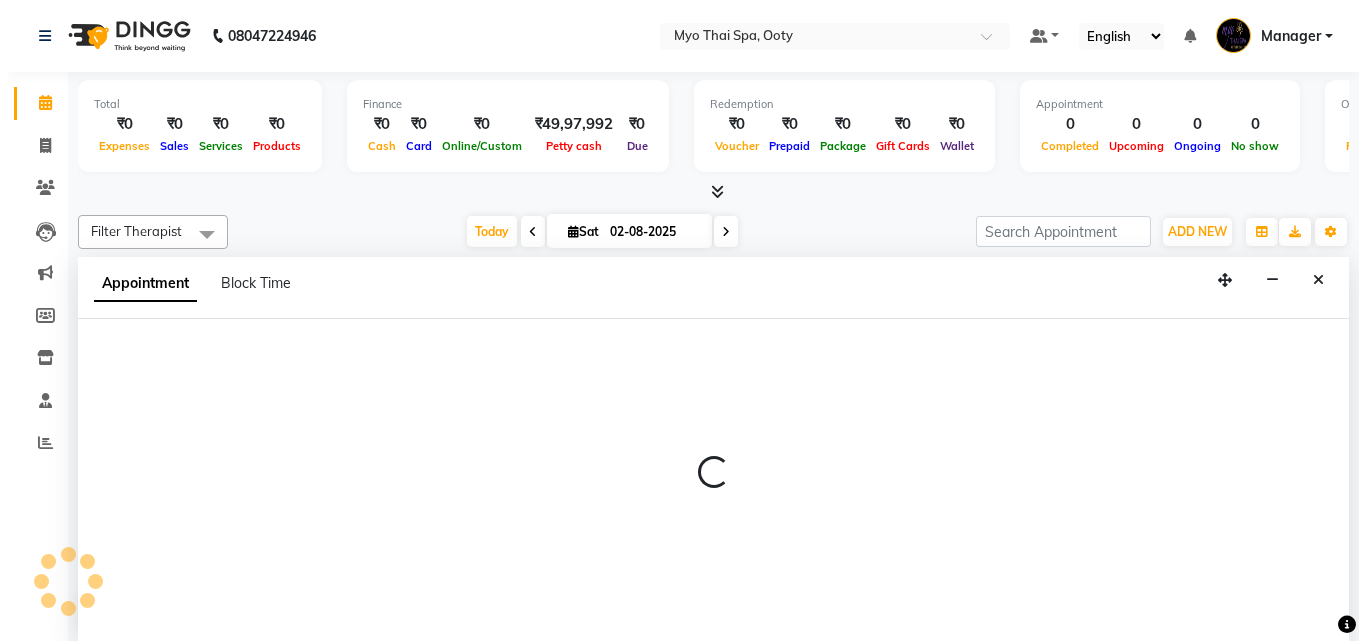 scroll, scrollTop: 1, scrollLeft: 0, axis: vertical 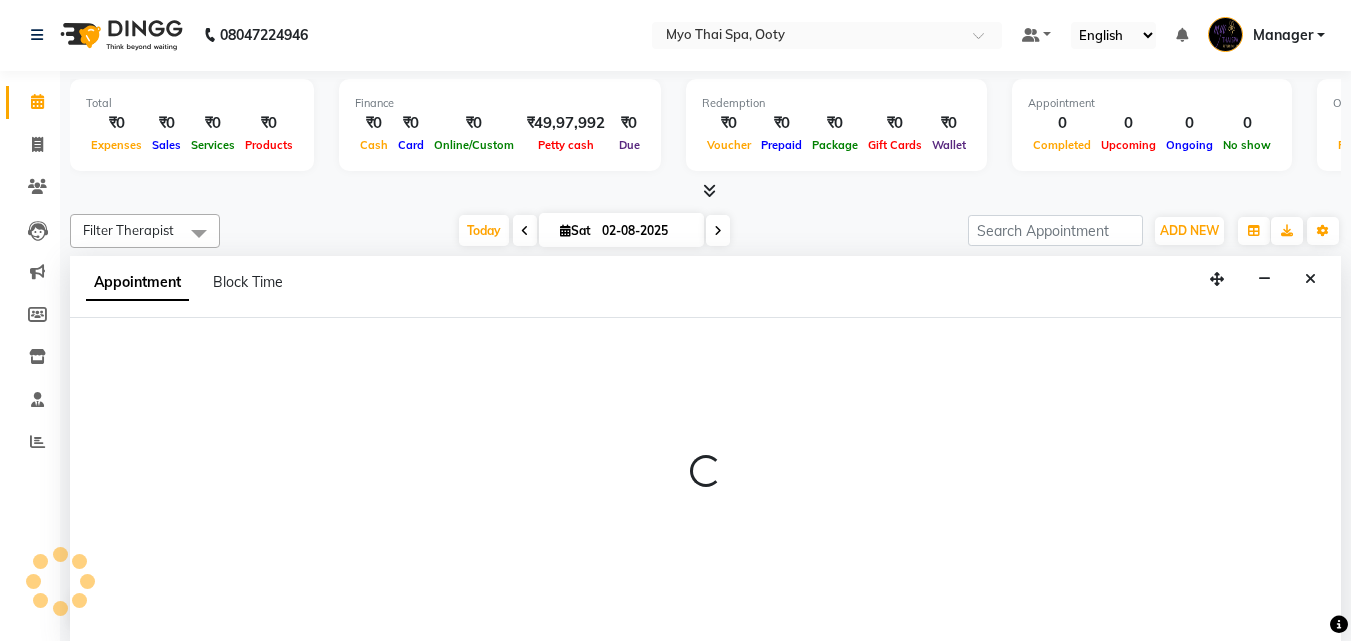 select on "86044" 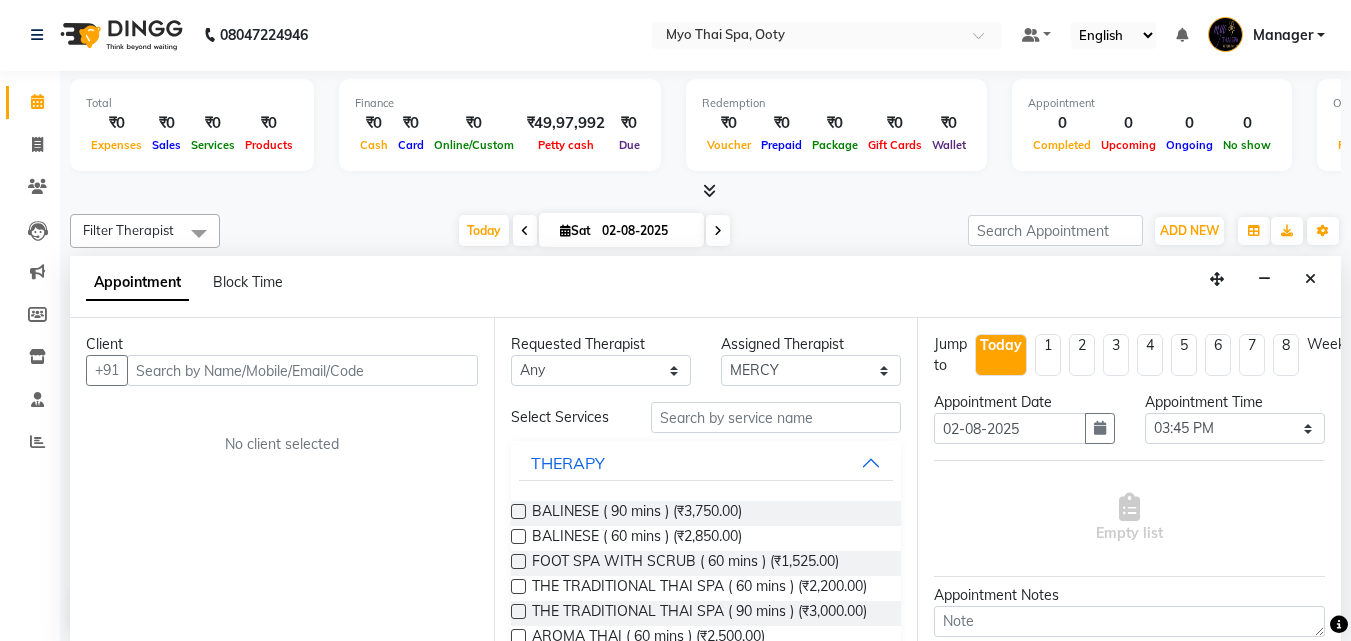 click at bounding box center (302, 370) 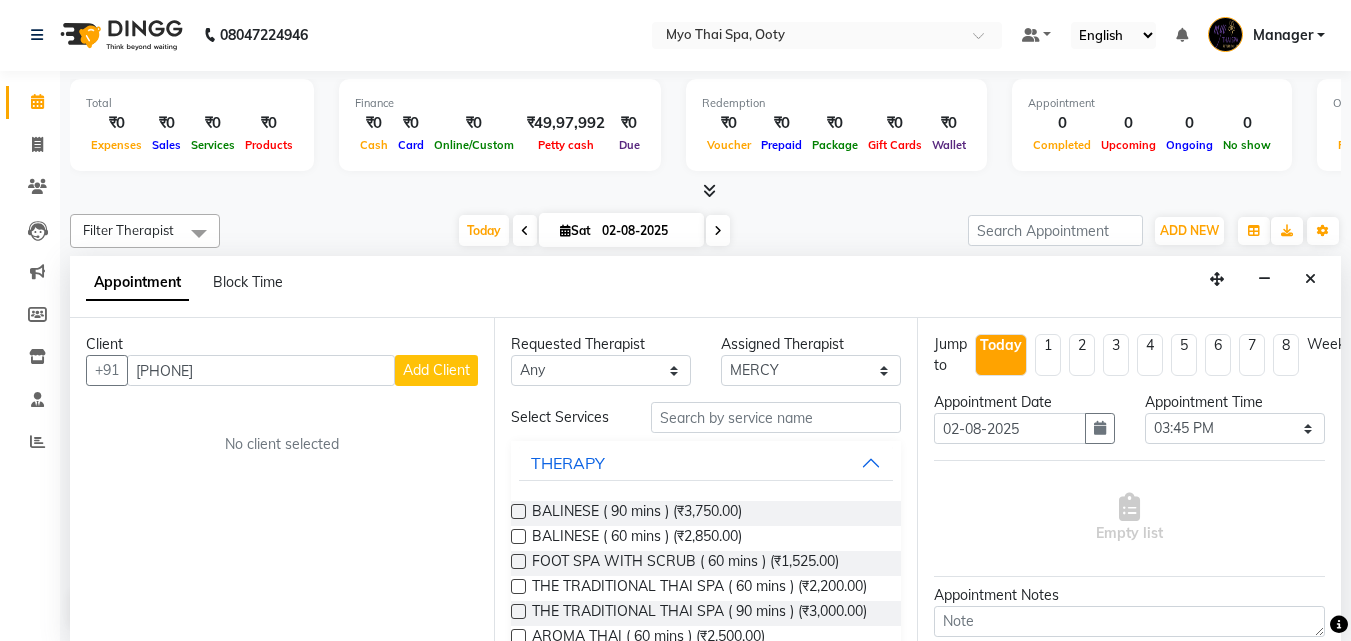 type on "[PHONE]" 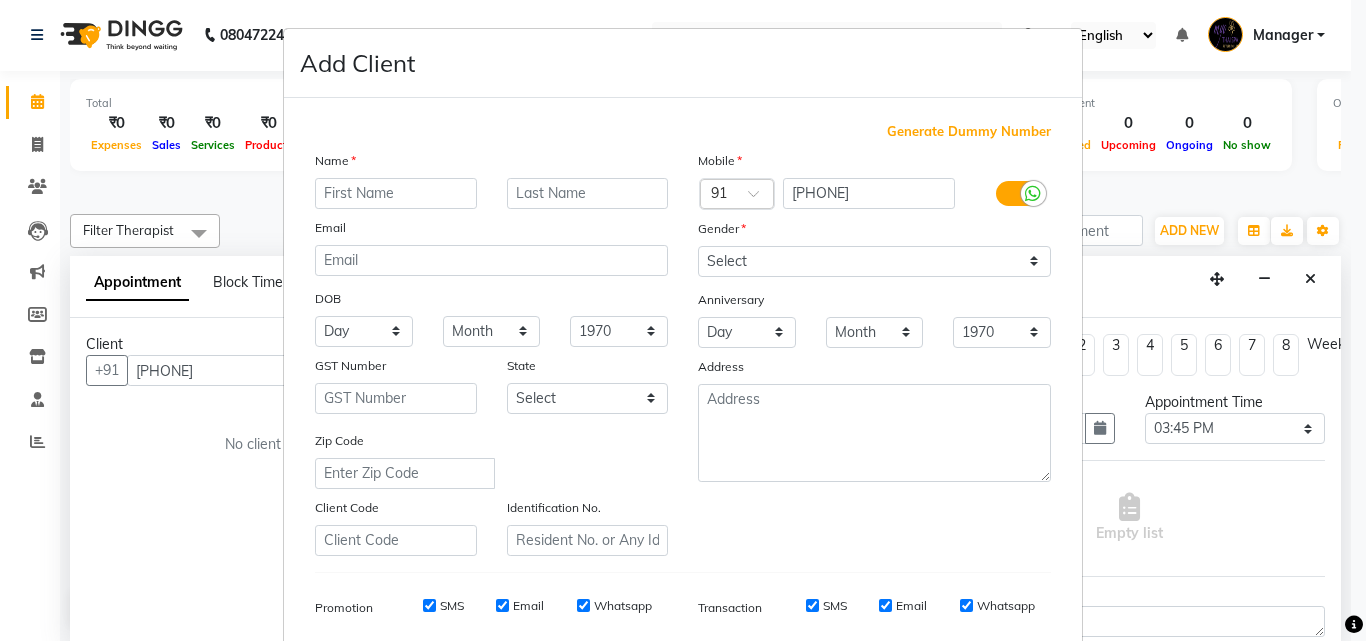 click at bounding box center [396, 193] 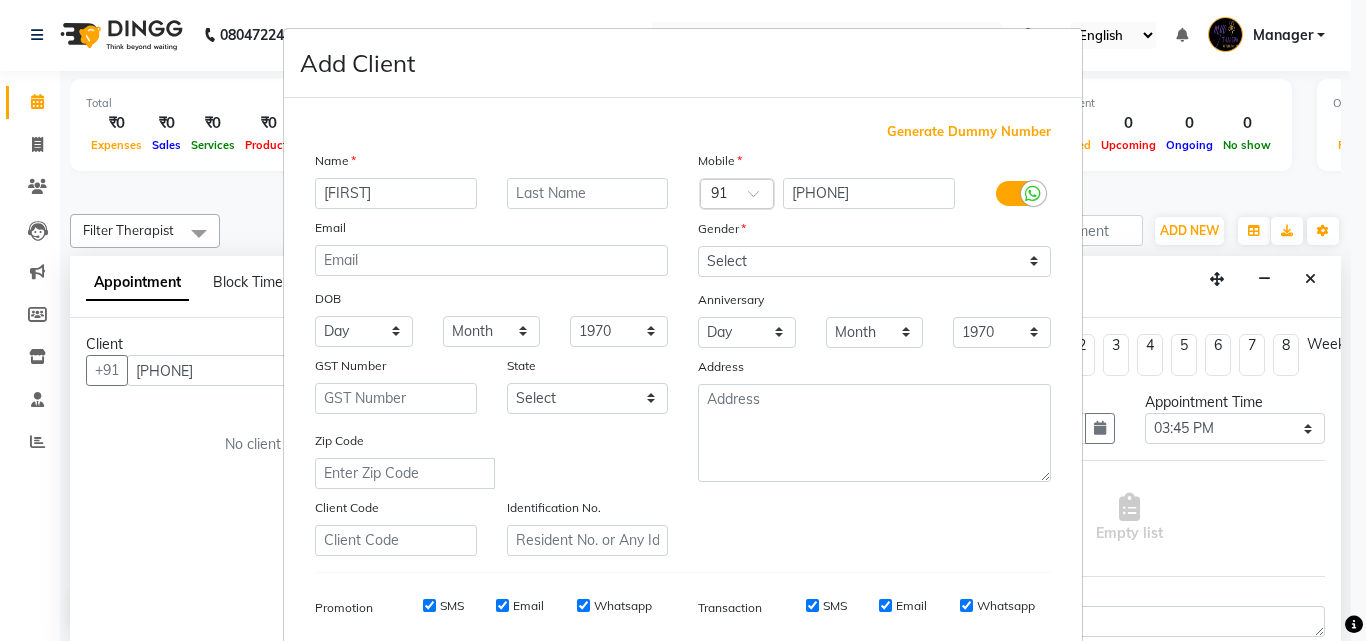 type on "[FIRST]" 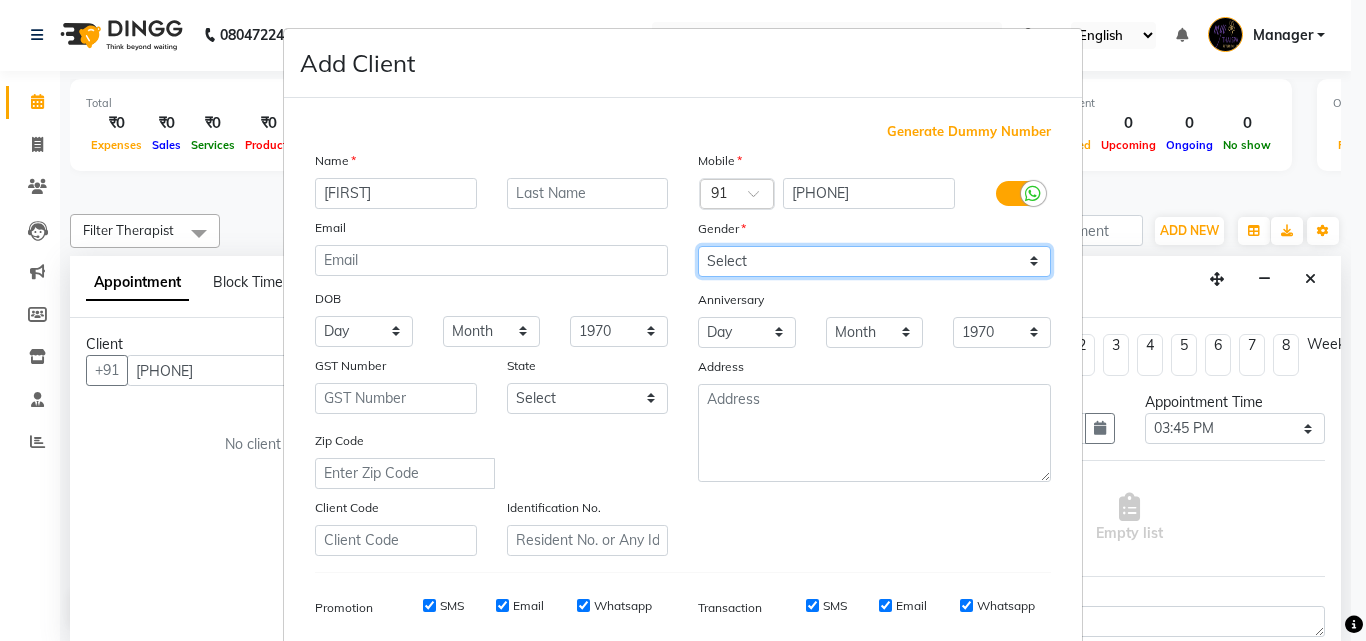 click on "Select Male Female Other Prefer Not To Say" at bounding box center [874, 261] 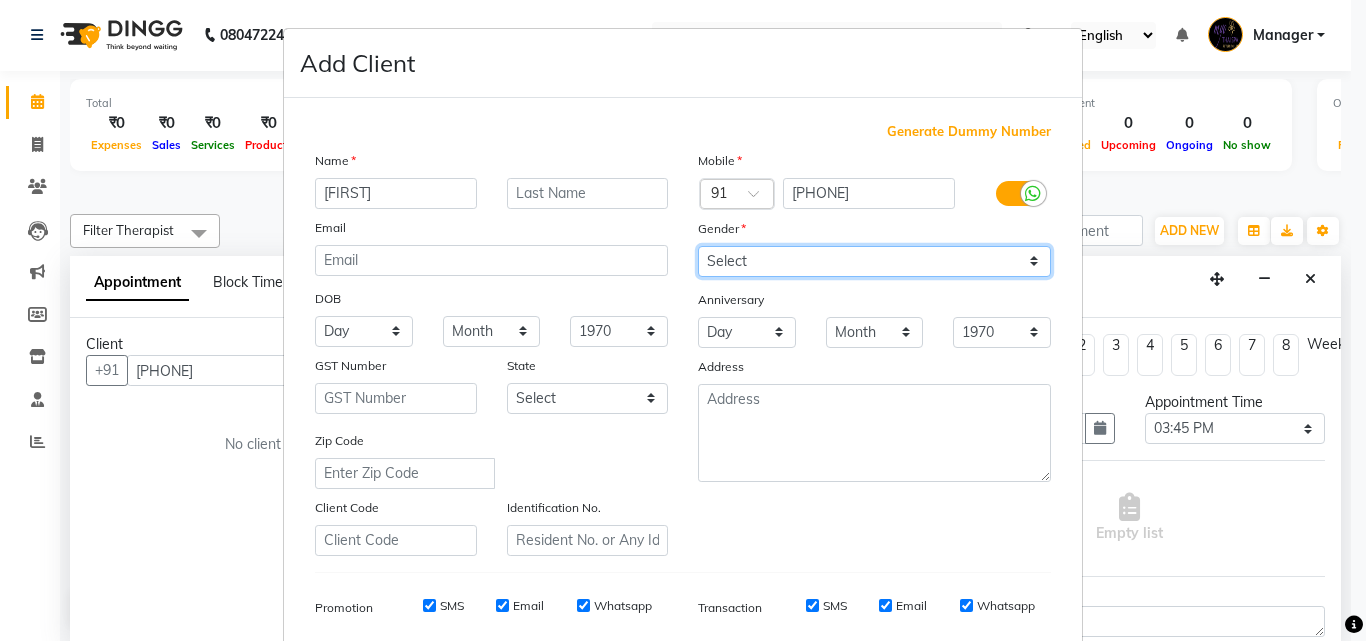 select on "male" 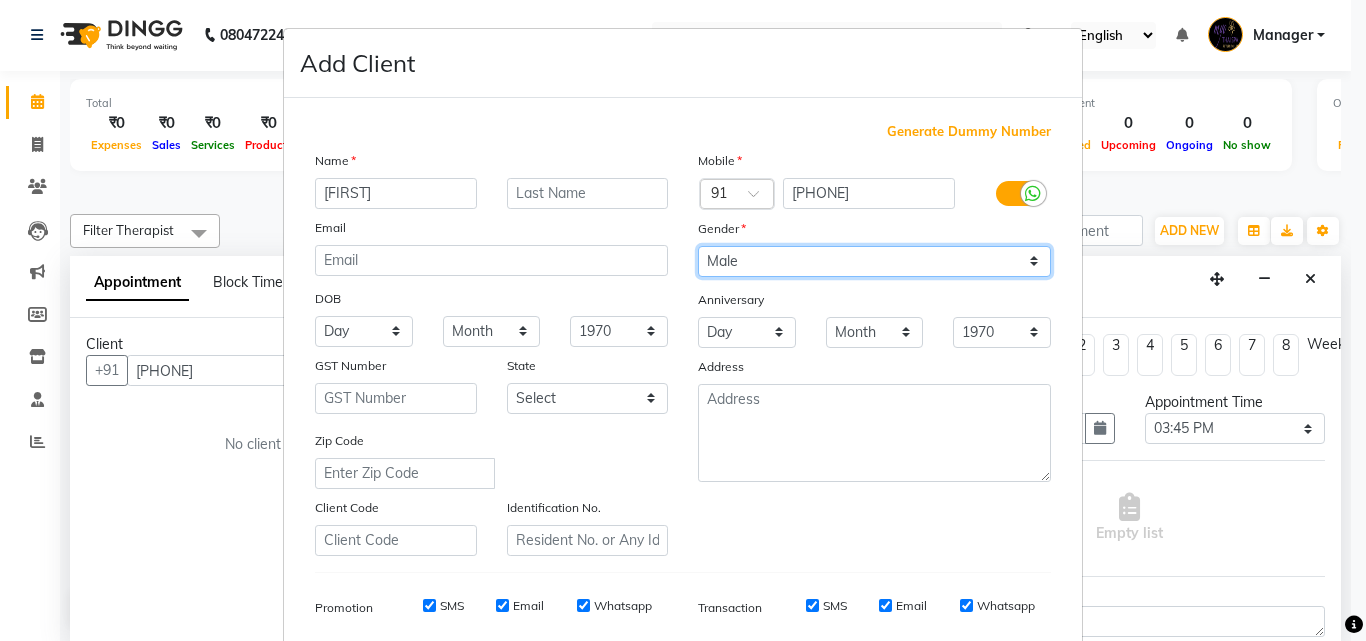 click on "Select Male Female Other Prefer Not To Say" at bounding box center [874, 261] 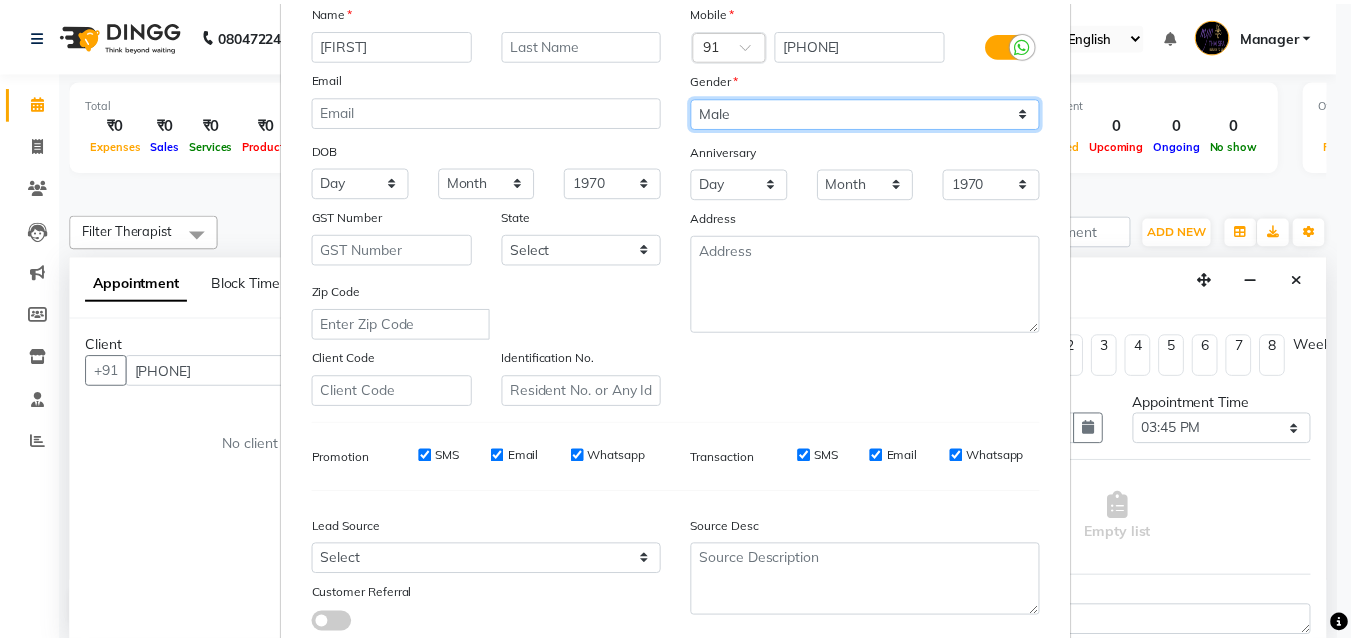 scroll, scrollTop: 282, scrollLeft: 0, axis: vertical 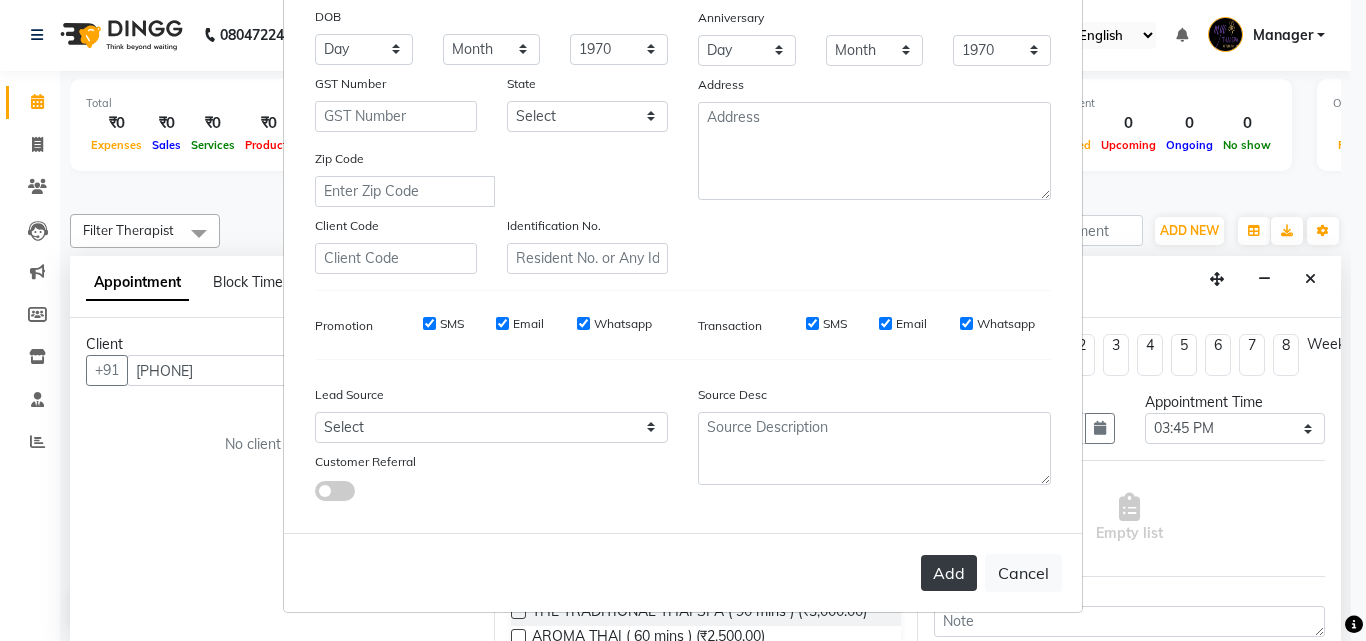 click on "Add" at bounding box center [949, 573] 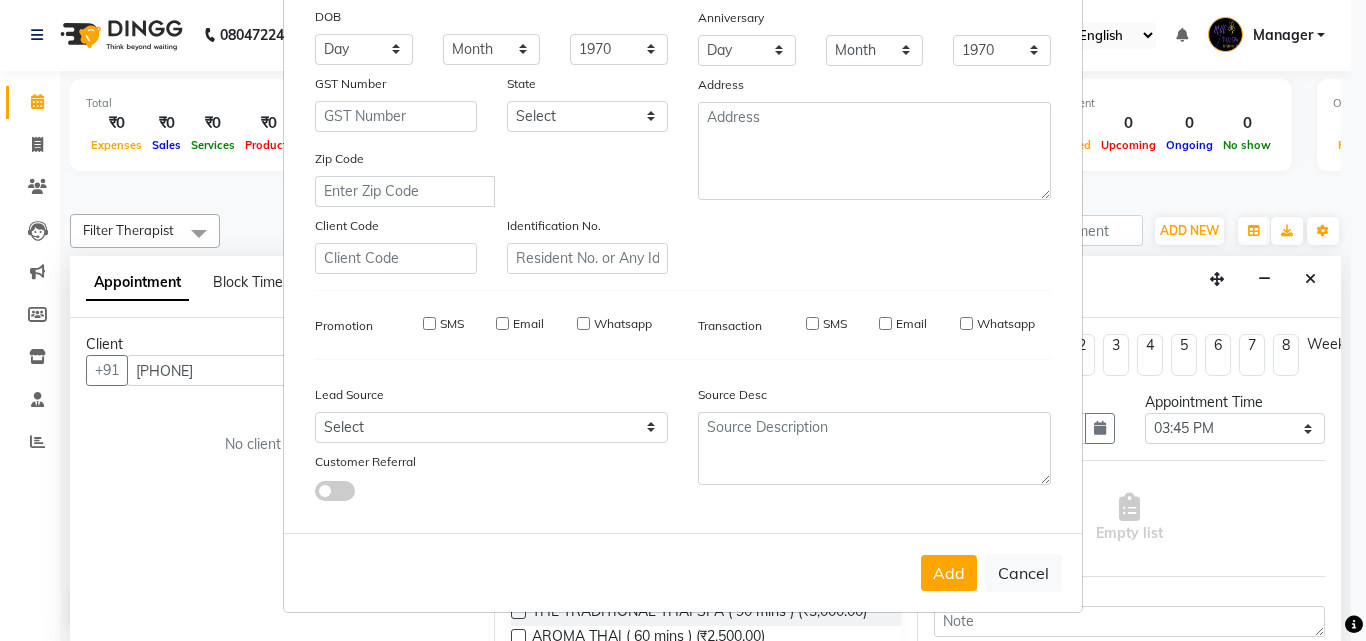 type 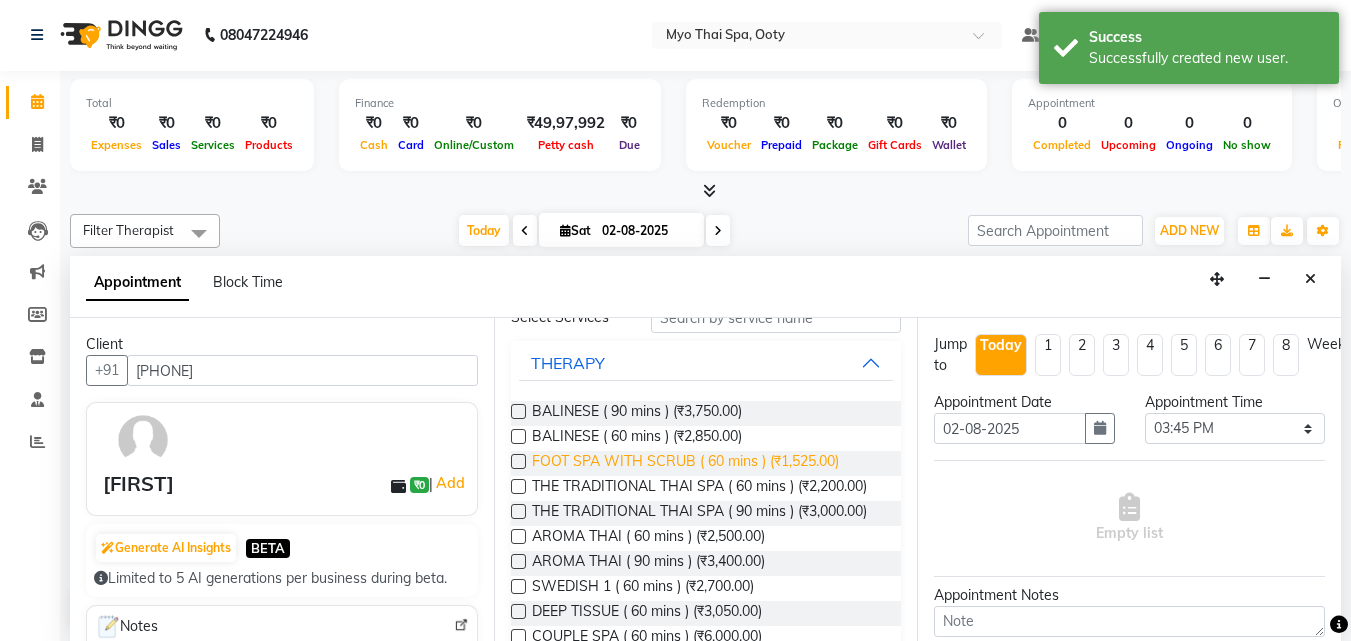 scroll, scrollTop: 200, scrollLeft: 0, axis: vertical 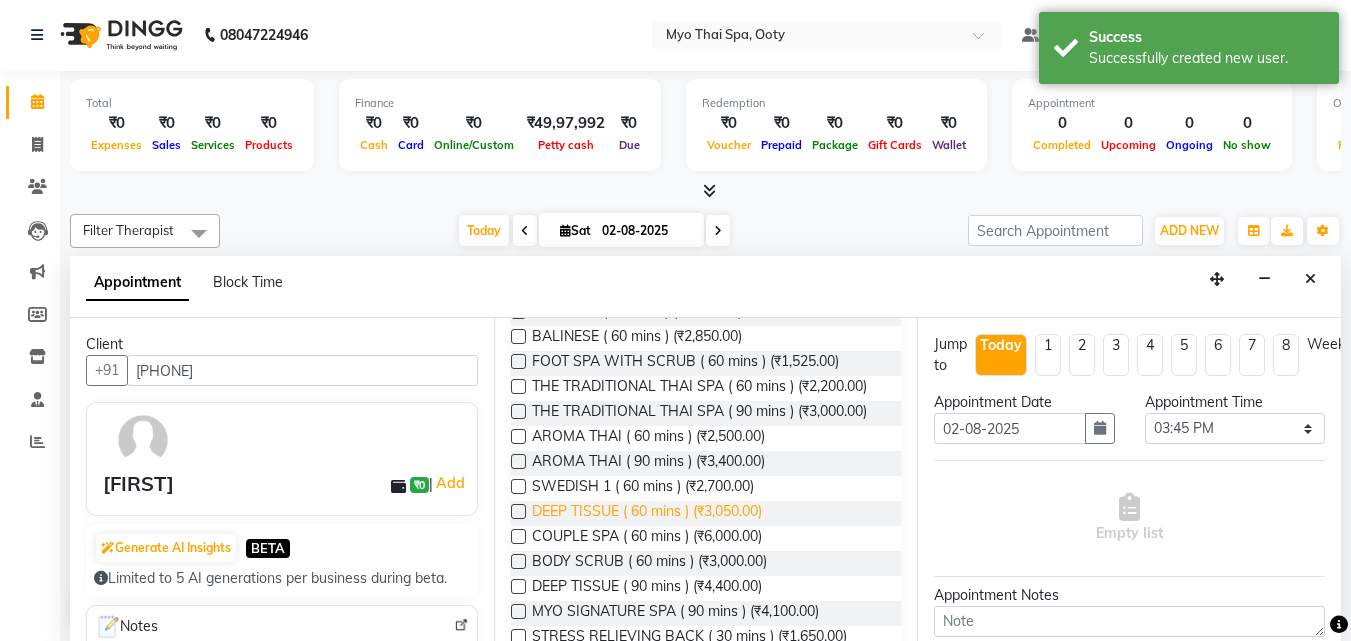 click on "DEEP TISSUE ( 60 mins ) (₹3,050.00)" at bounding box center (647, 513) 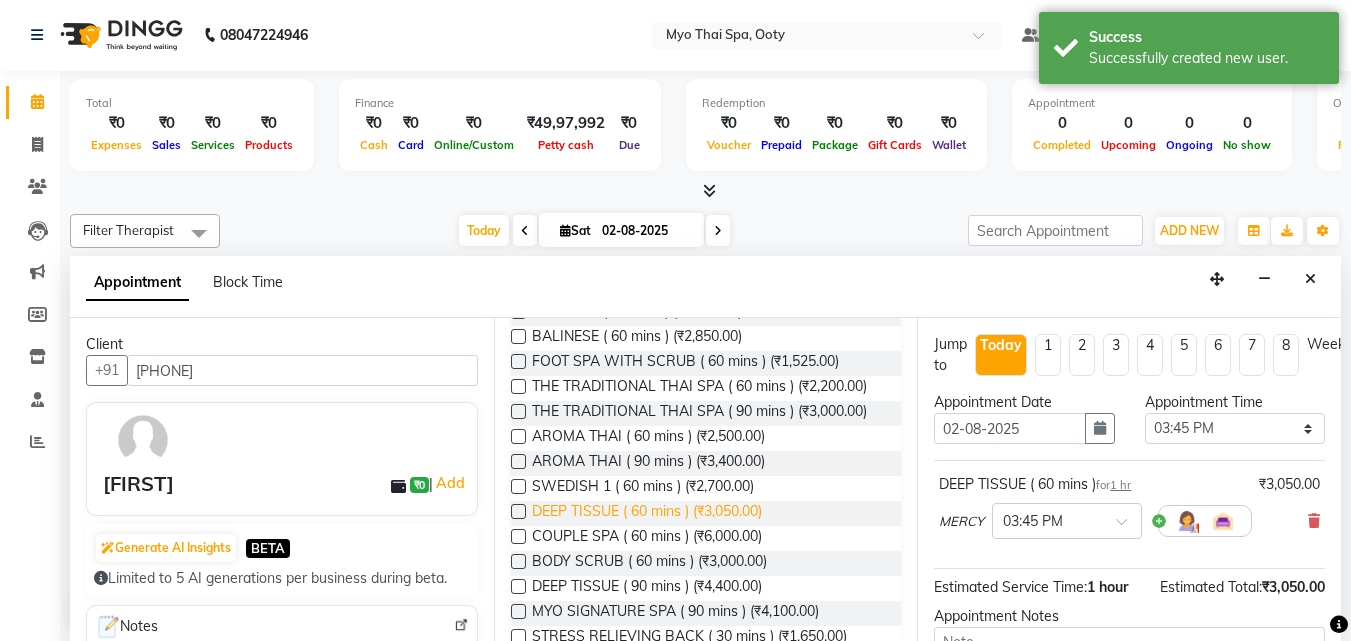 click on "DEEP TISSUE ( 60 mins ) (₹3,050.00)" at bounding box center (647, 513) 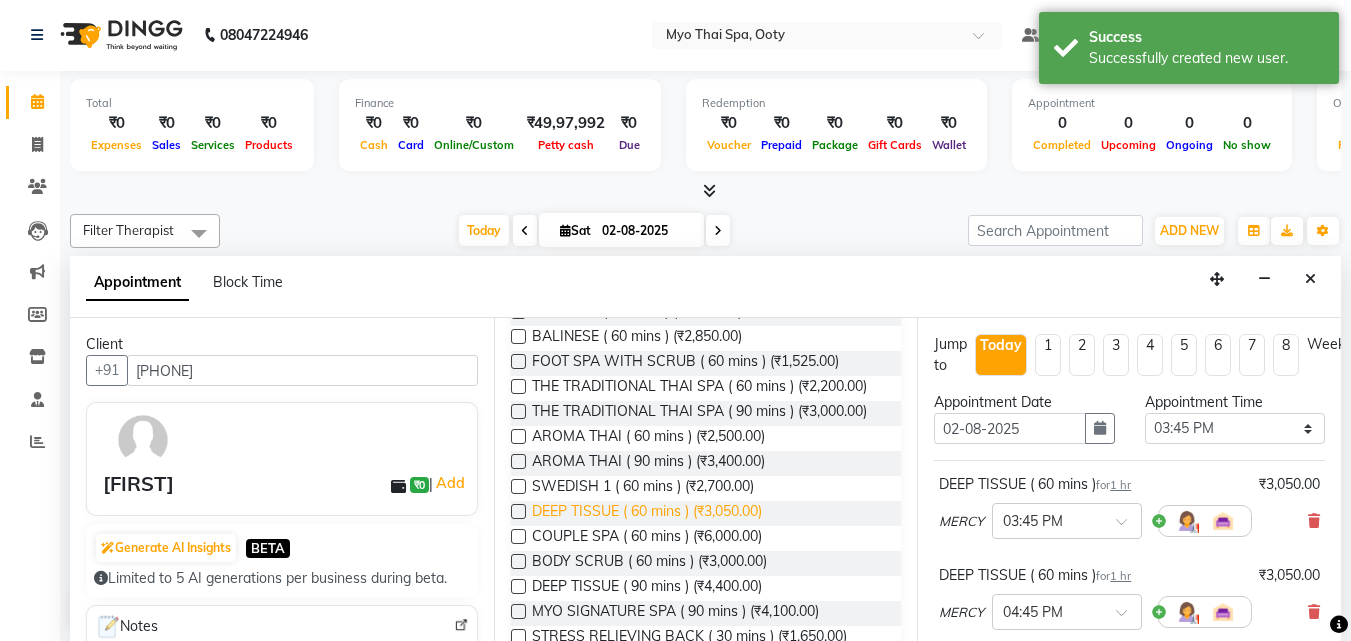 click on "DEEP TISSUE ( 60 mins ) (₹3,050.00)" at bounding box center (647, 513) 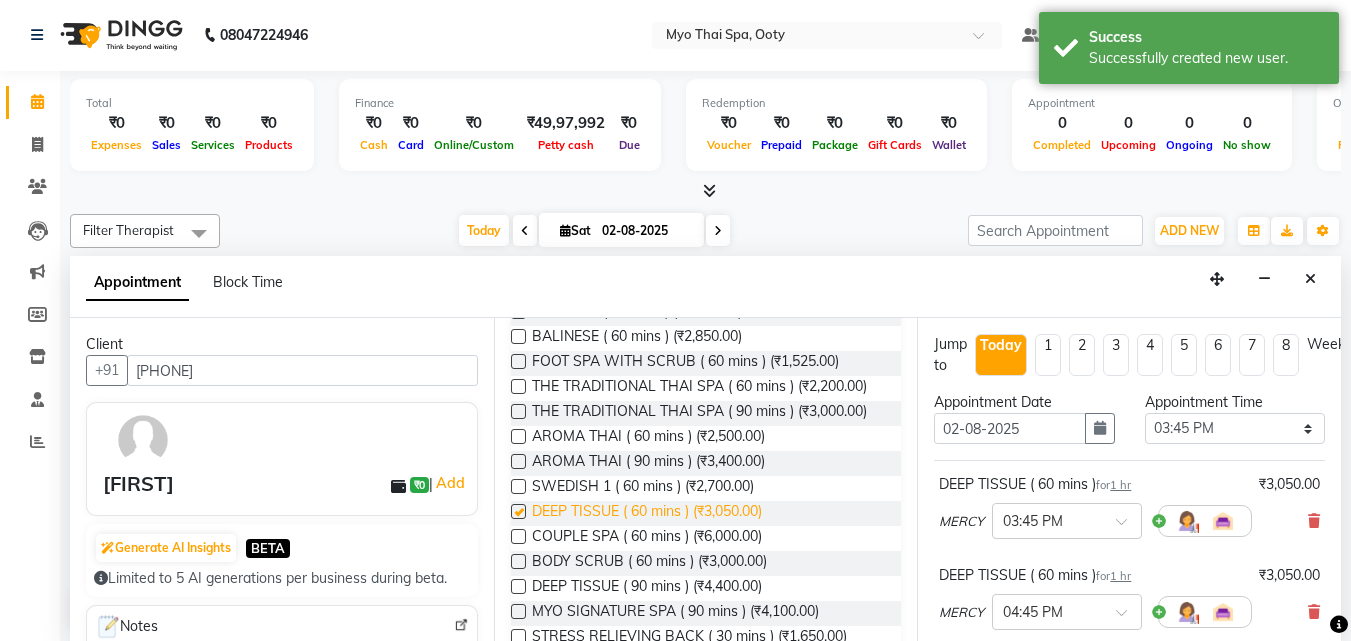 checkbox on "false" 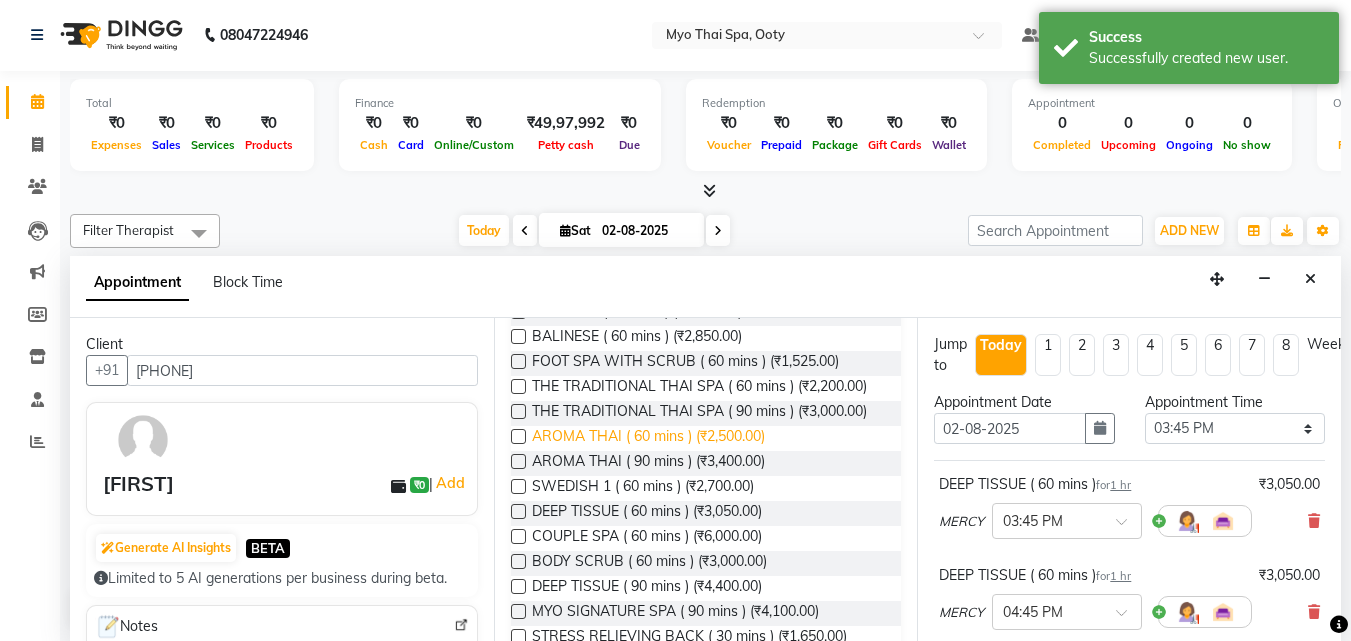 click on "AROMA THAI ( 60 mins ) (₹2,500.00)" at bounding box center (648, 438) 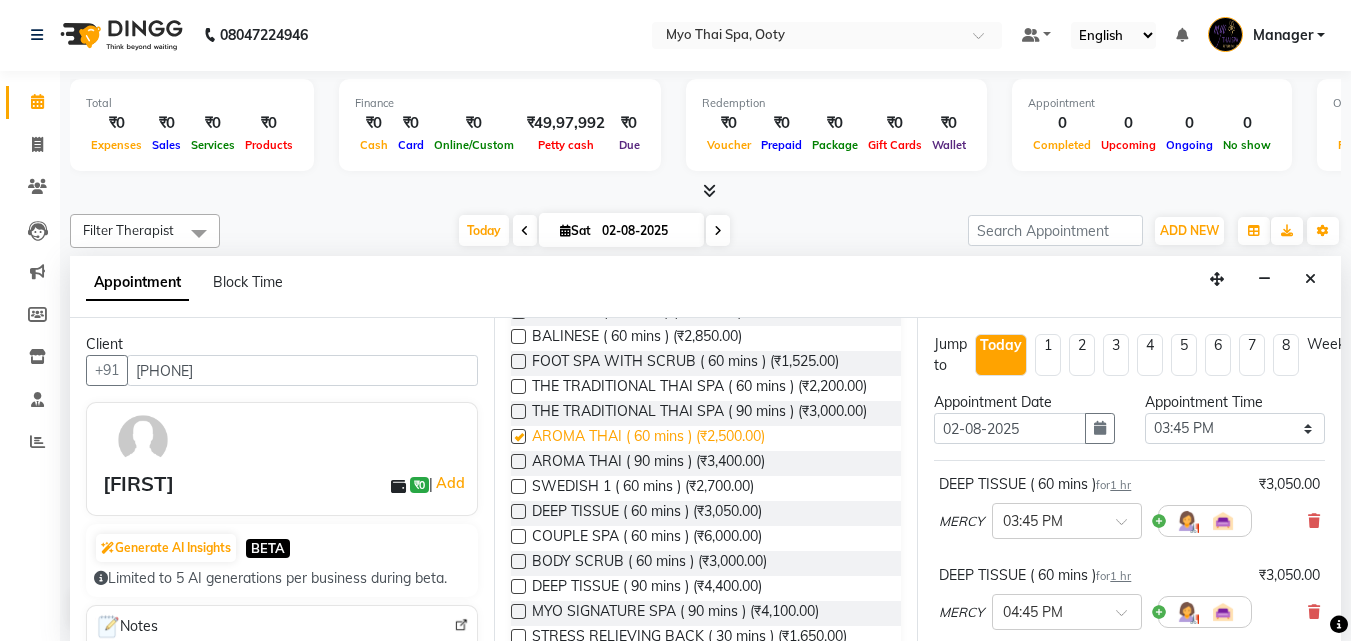 checkbox on "false" 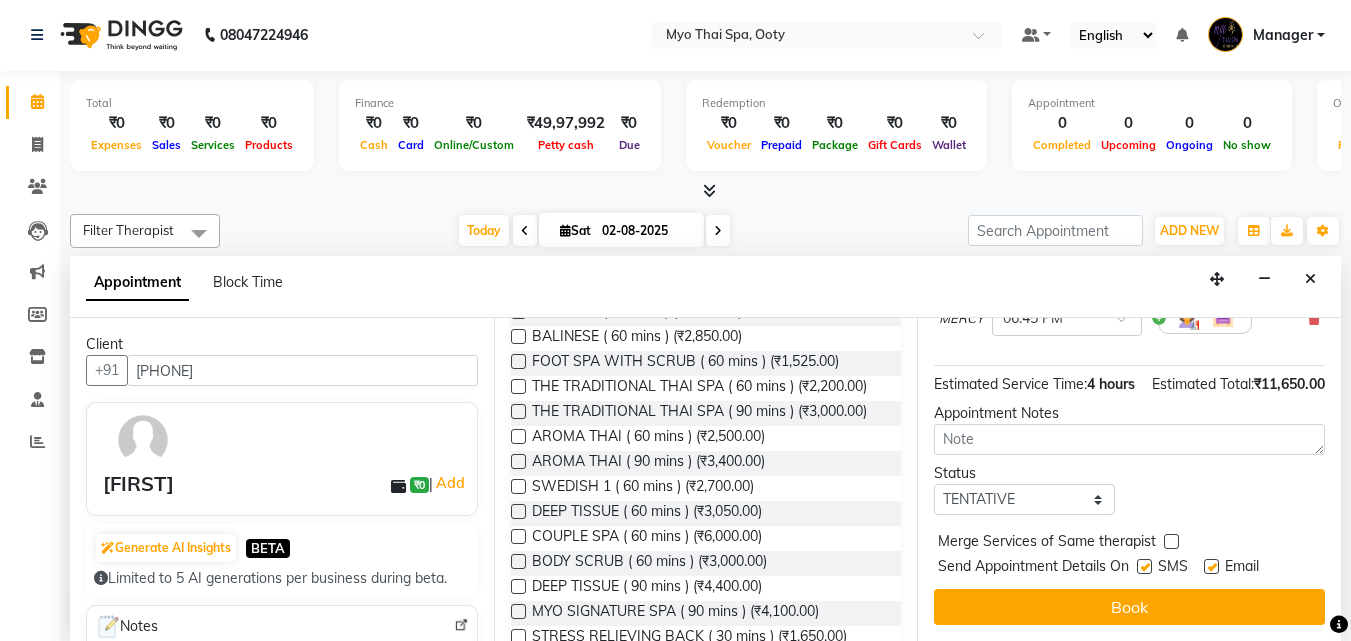 scroll, scrollTop: 512, scrollLeft: 0, axis: vertical 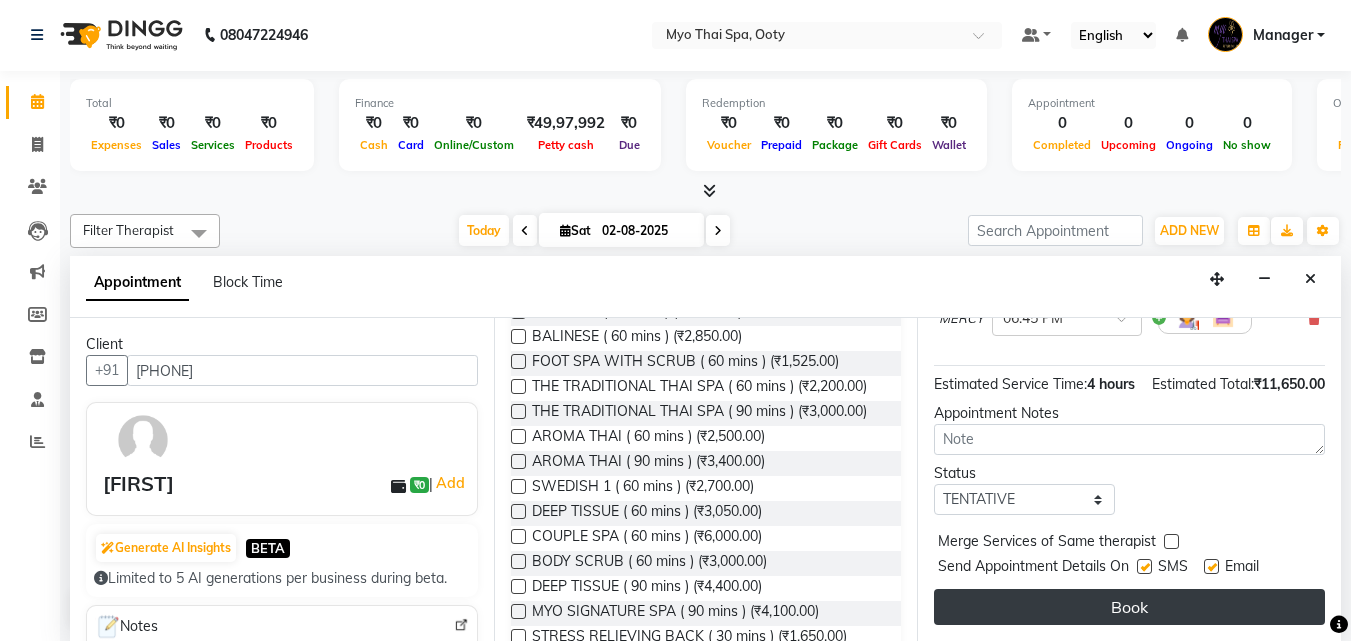 click on "Book" at bounding box center (1129, 607) 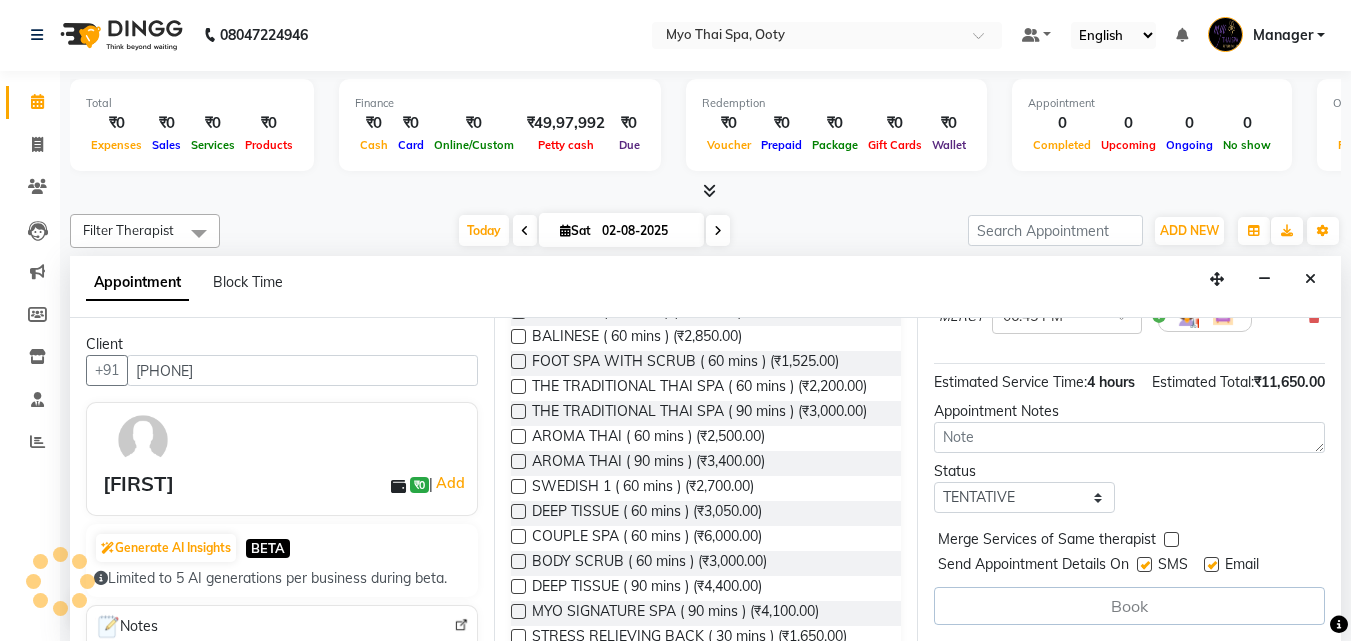 scroll, scrollTop: 0, scrollLeft: 0, axis: both 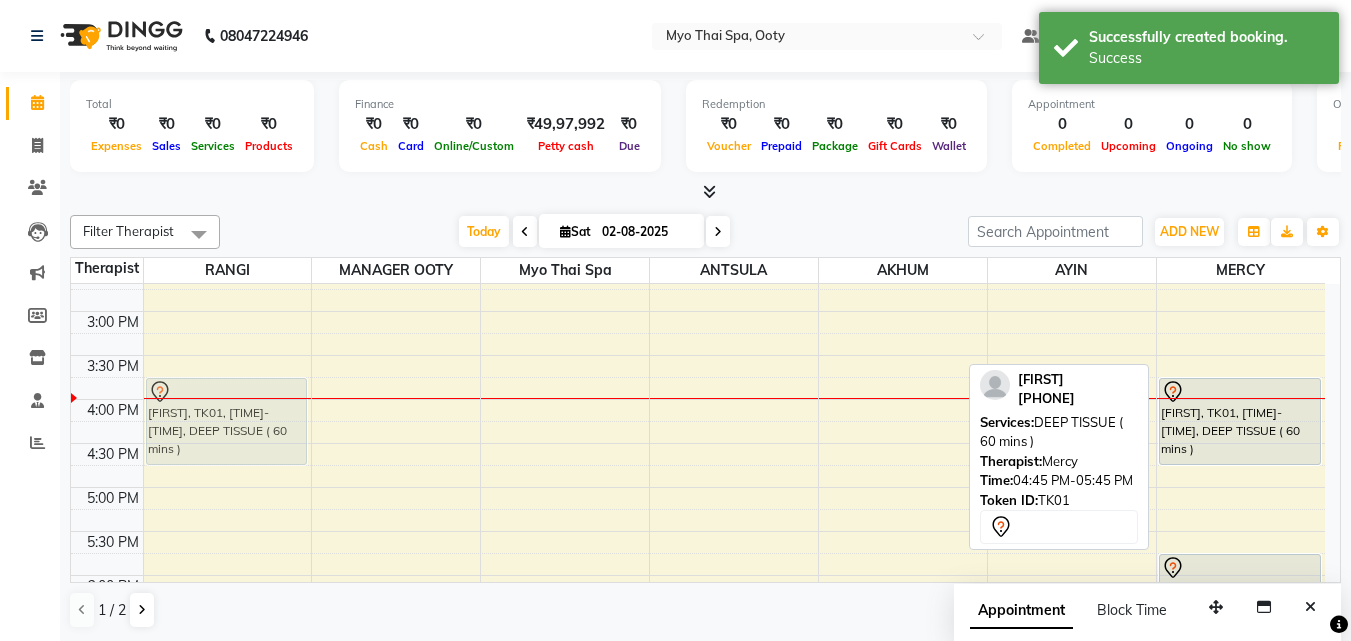drag, startPoint x: 1270, startPoint y: 516, endPoint x: 234, endPoint y: 421, distance: 1040.3466 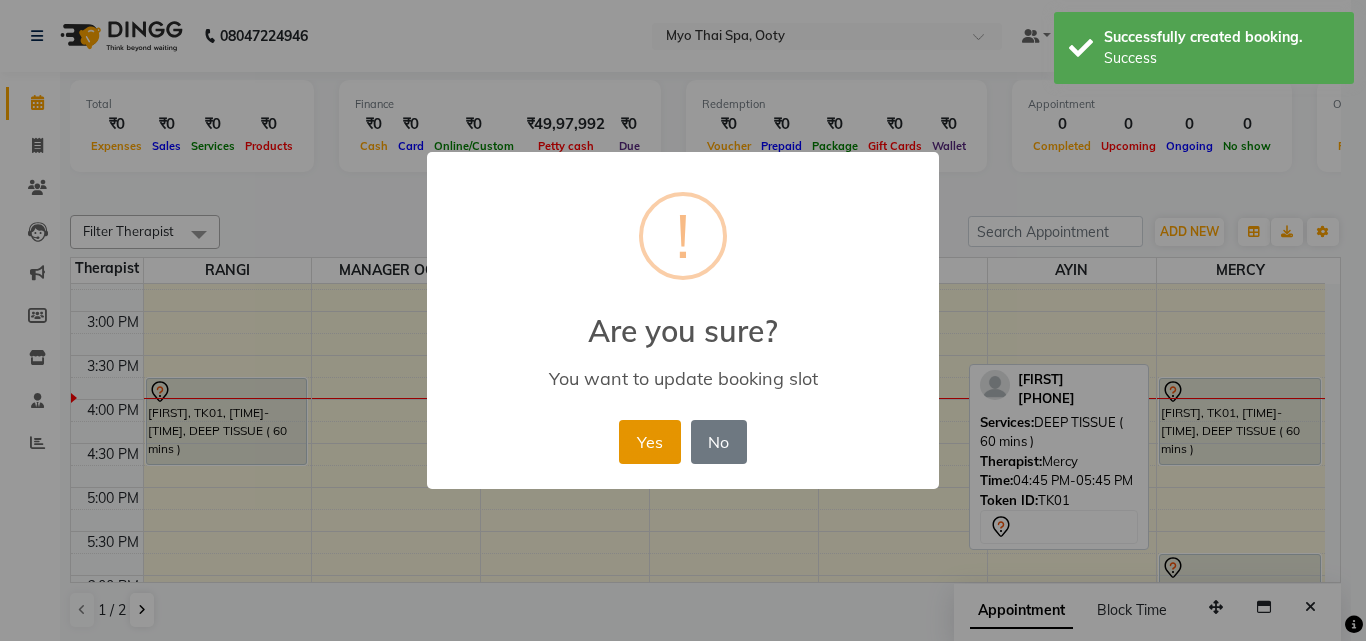 click on "Yes" at bounding box center [649, 442] 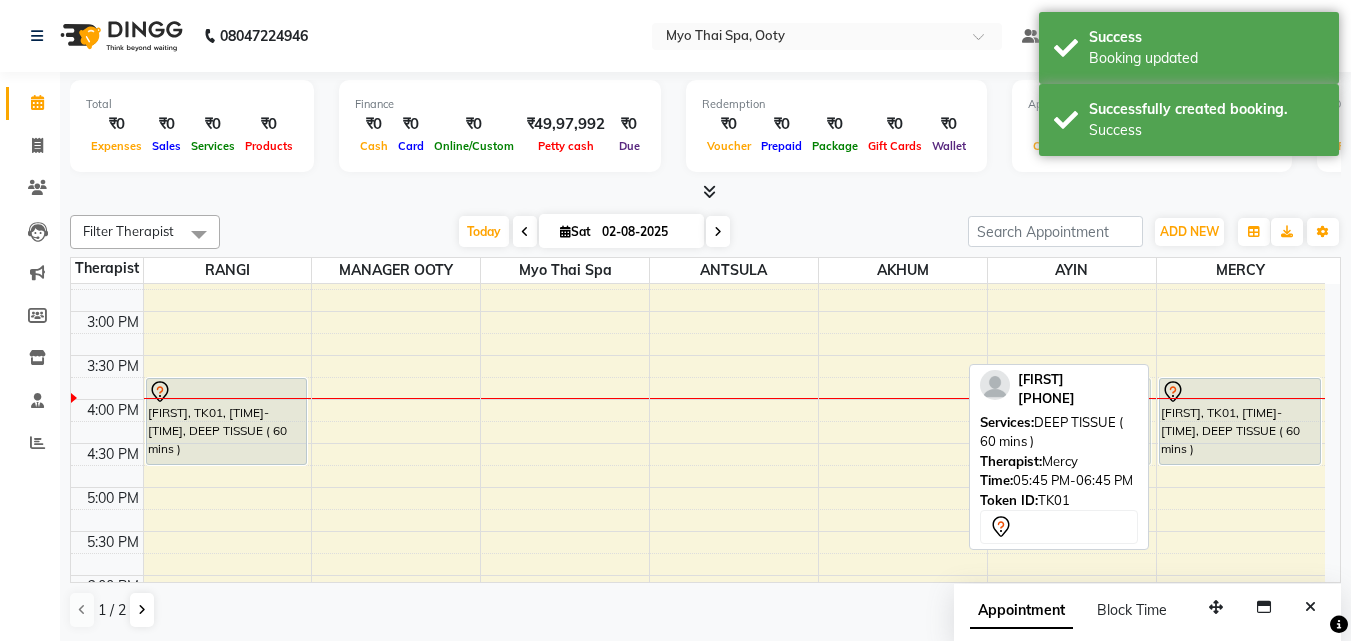 drag, startPoint x: 1216, startPoint y: 568, endPoint x: 1039, endPoint y: 397, distance: 246.10973 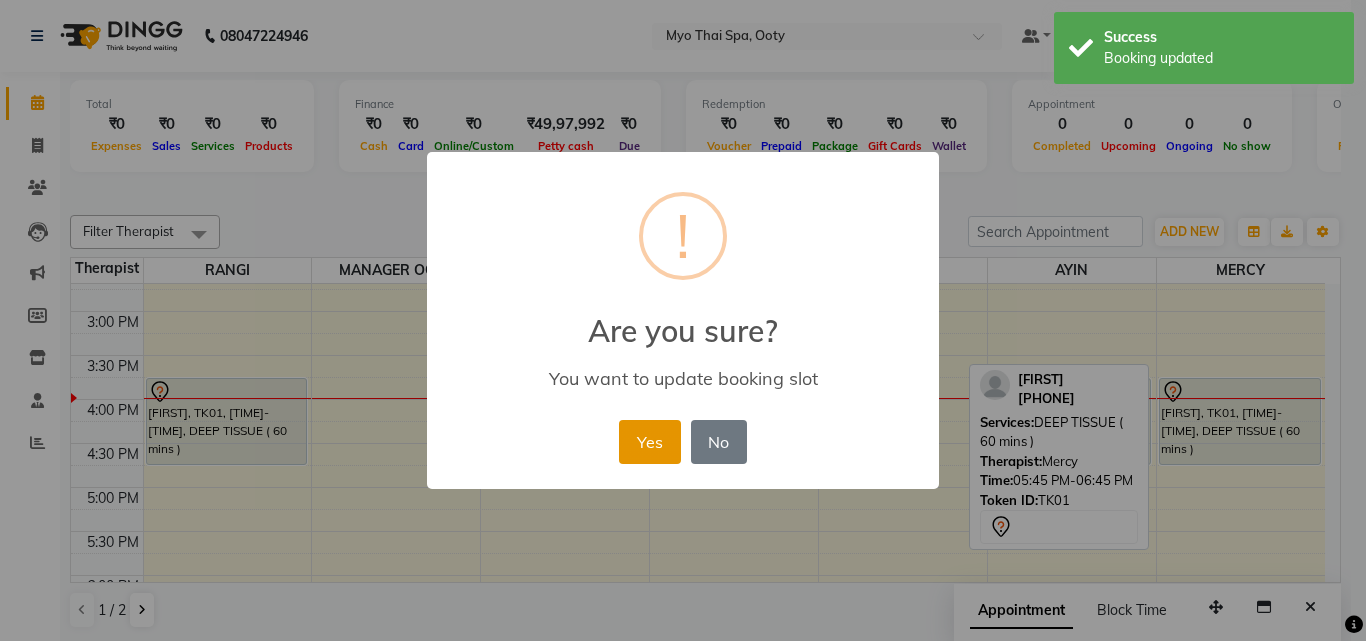 click on "Yes" at bounding box center [649, 442] 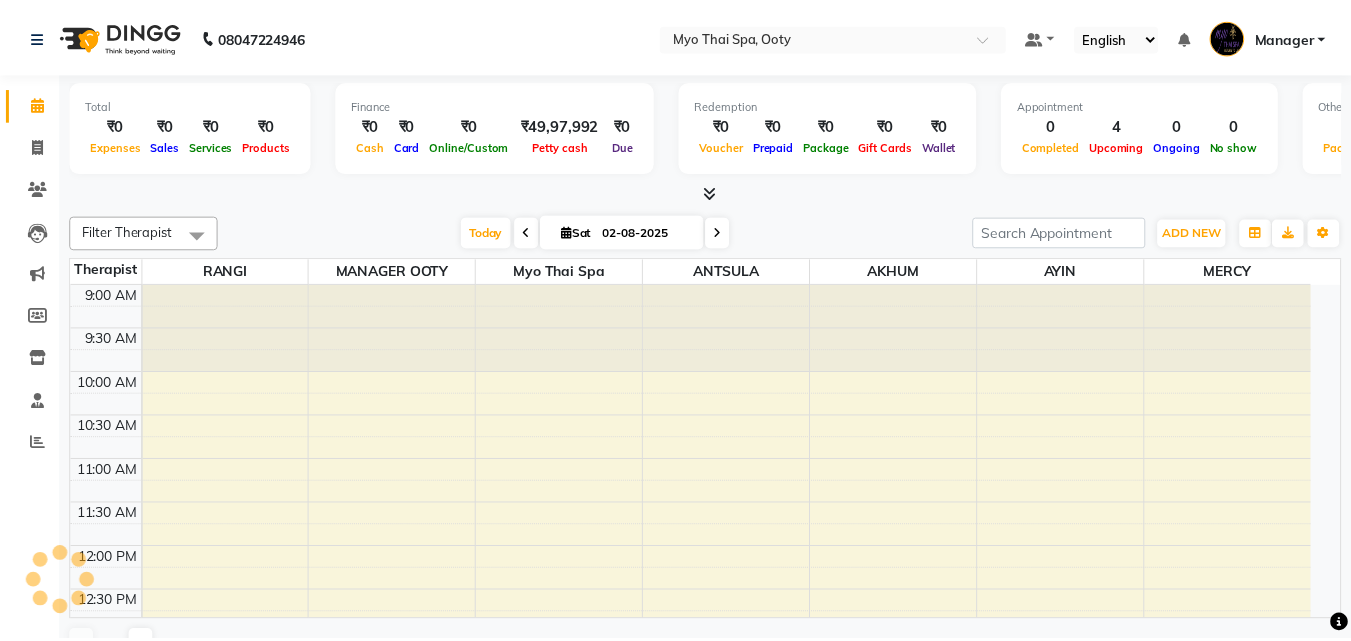 scroll, scrollTop: 0, scrollLeft: 0, axis: both 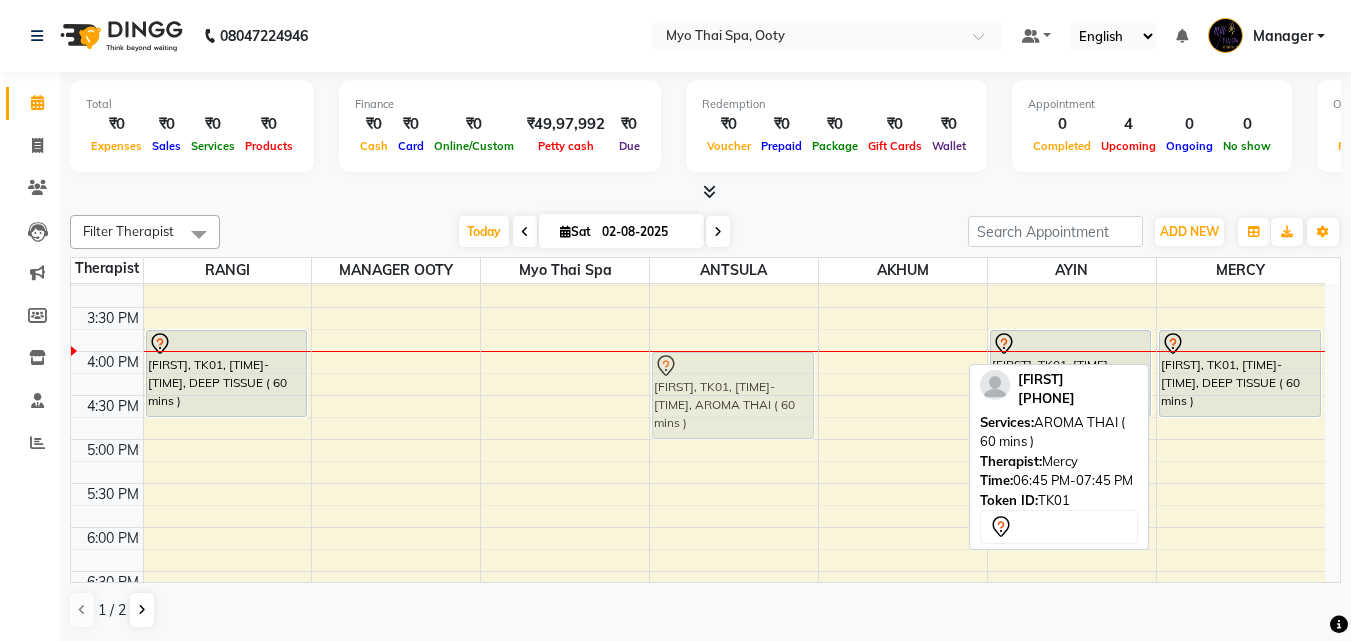 drag, startPoint x: 1227, startPoint y: 549, endPoint x: 696, endPoint y: 360, distance: 563.6329 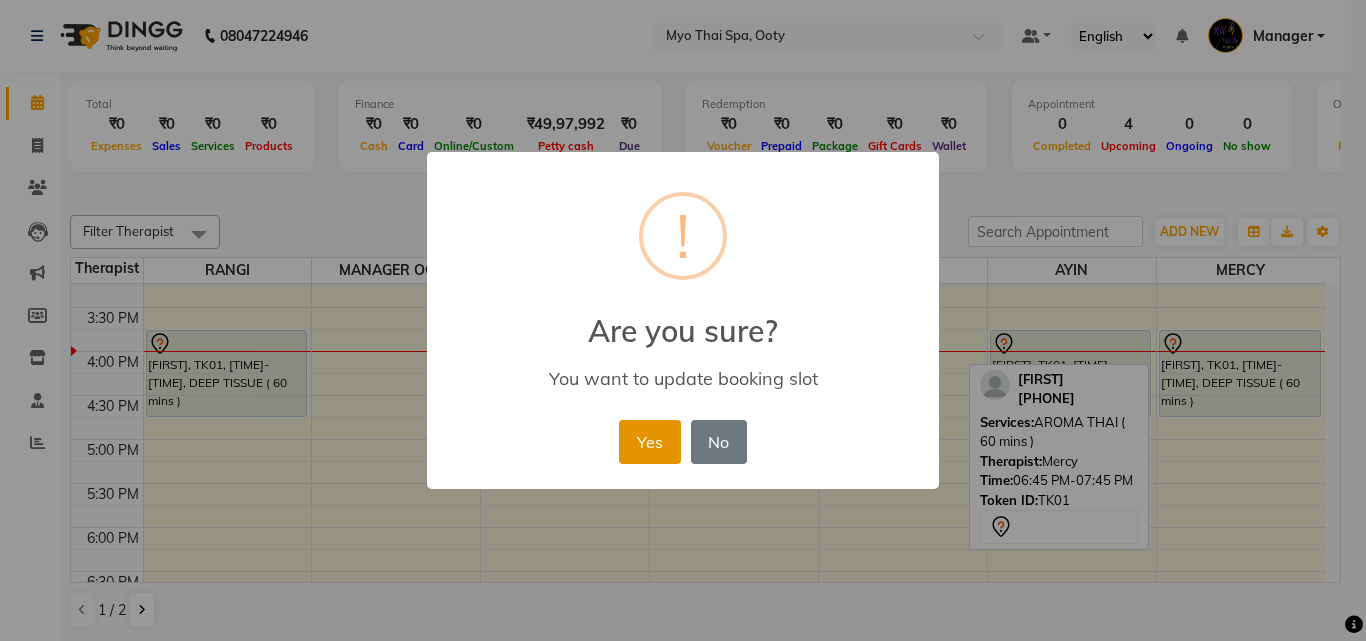 click on "Yes" at bounding box center (649, 442) 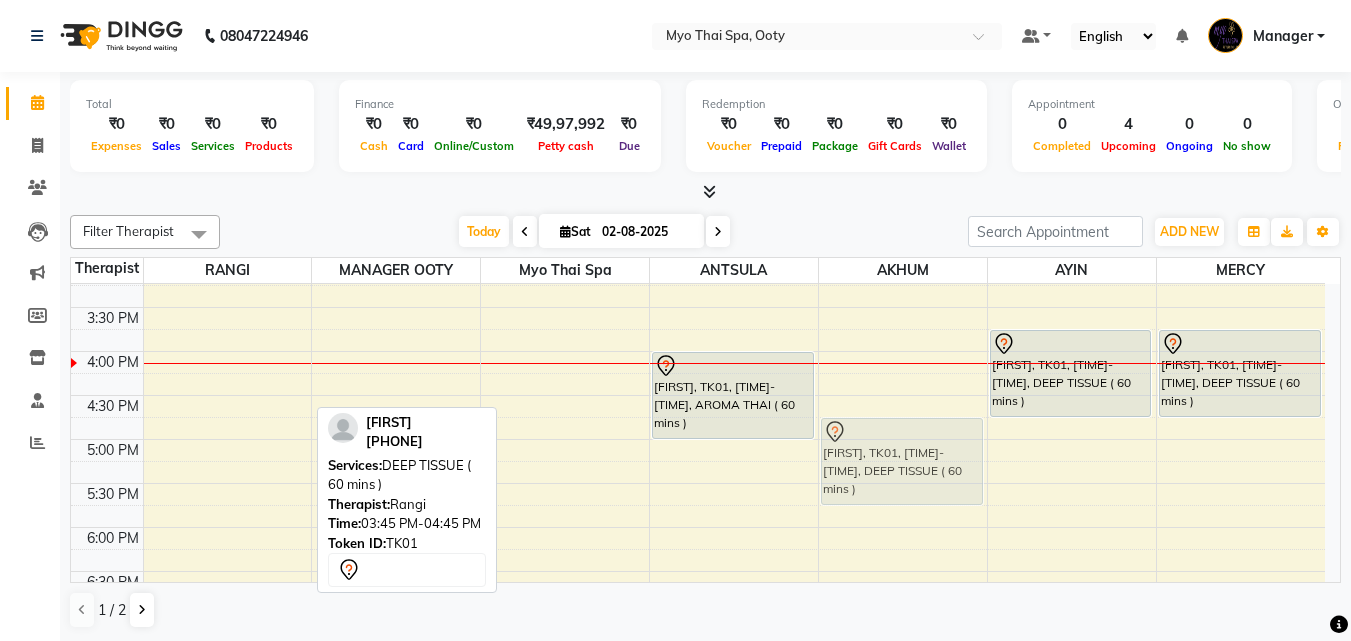 drag, startPoint x: 256, startPoint y: 378, endPoint x: 928, endPoint y: 472, distance: 678.54254 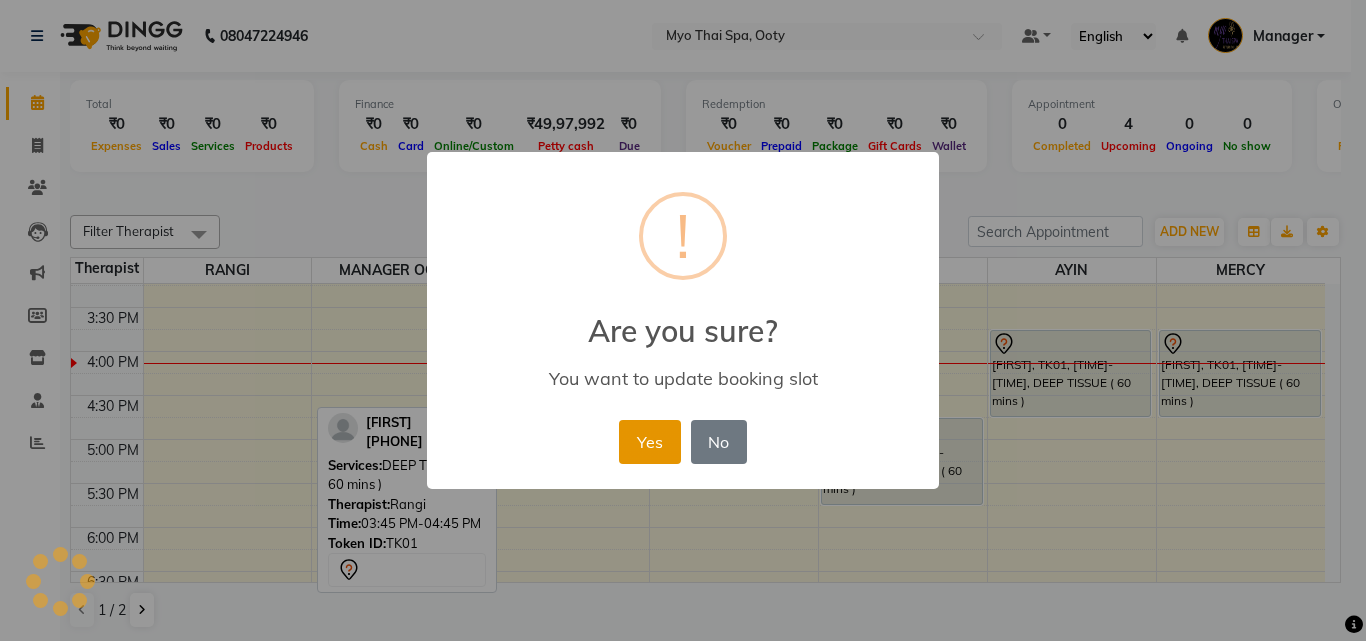 click on "Yes" at bounding box center [649, 442] 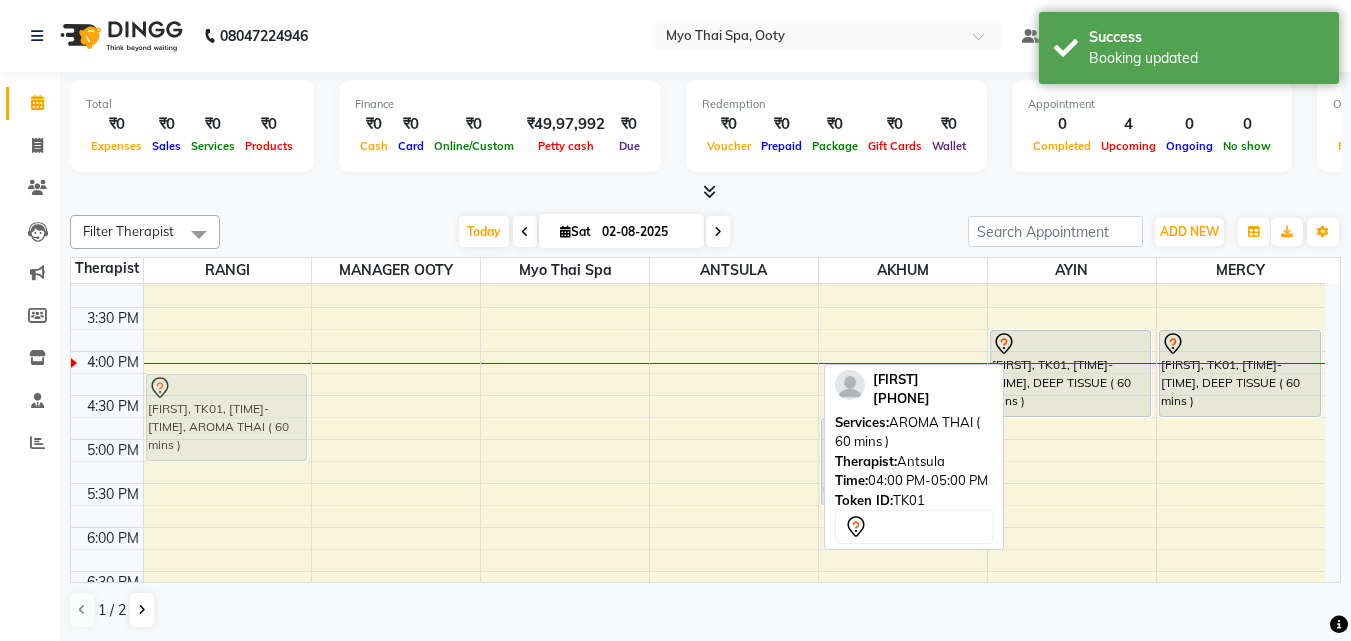 drag, startPoint x: 758, startPoint y: 393, endPoint x: 306, endPoint y: 419, distance: 452.74716 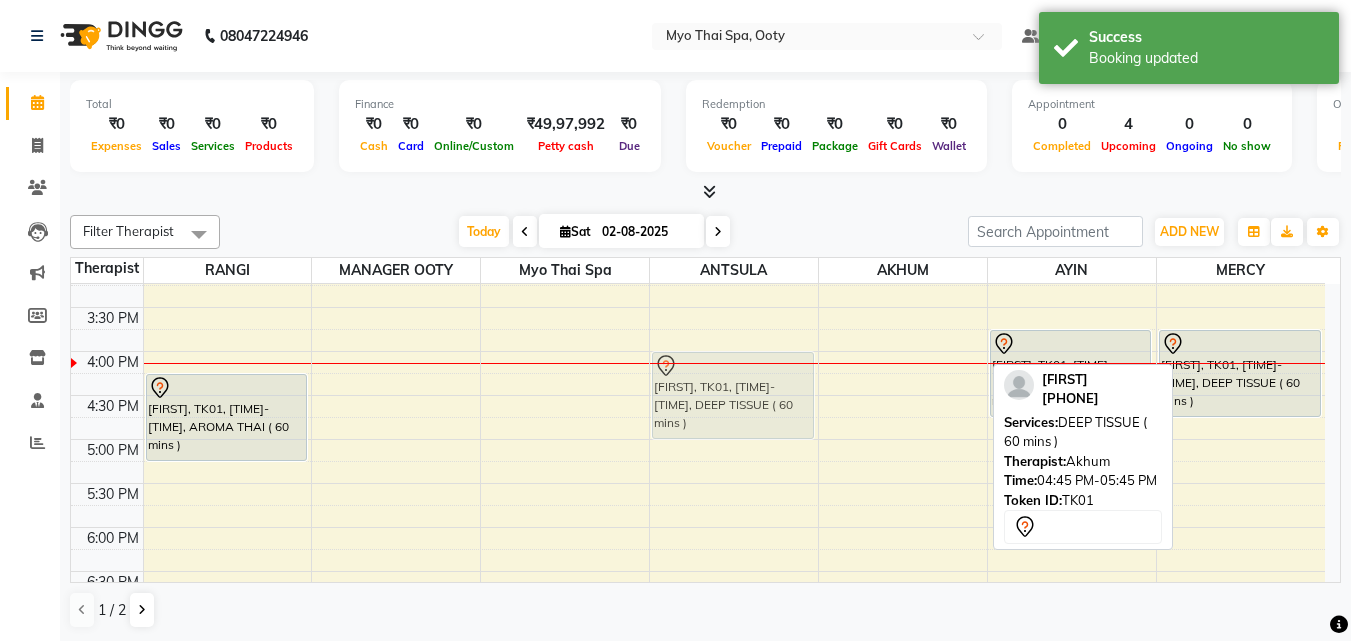 drag, startPoint x: 904, startPoint y: 456, endPoint x: 746, endPoint y: 390, distance: 171.23083 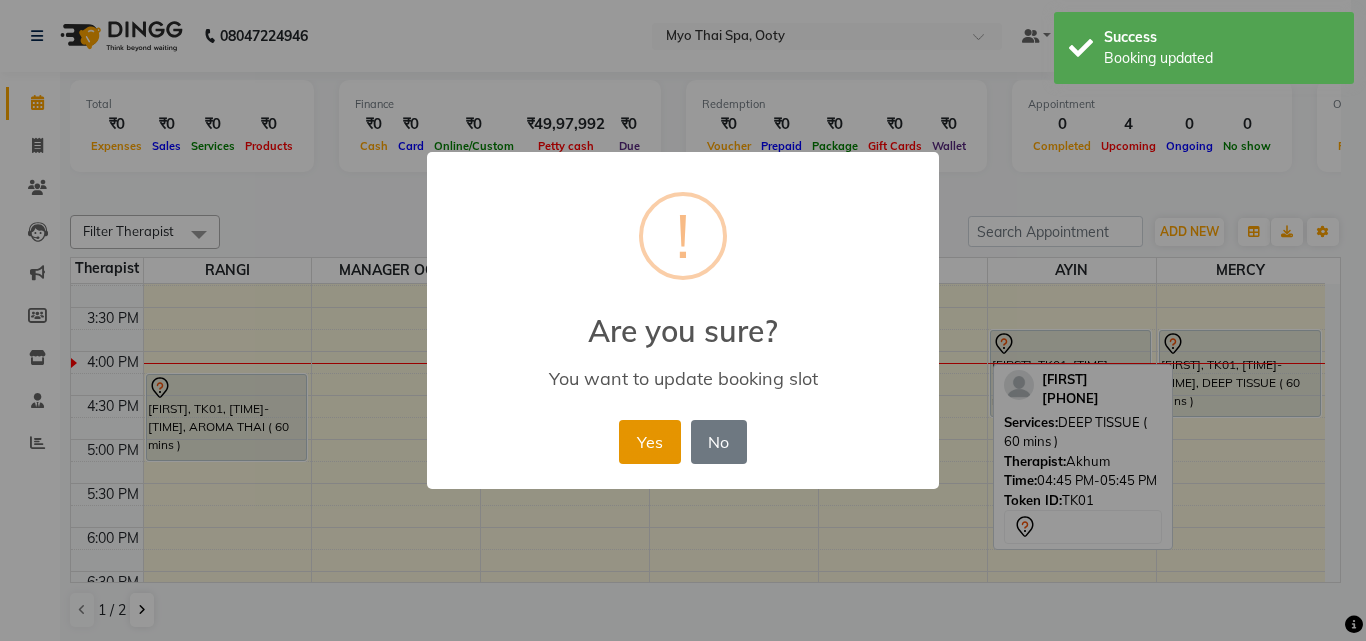 click on "Yes" at bounding box center [649, 442] 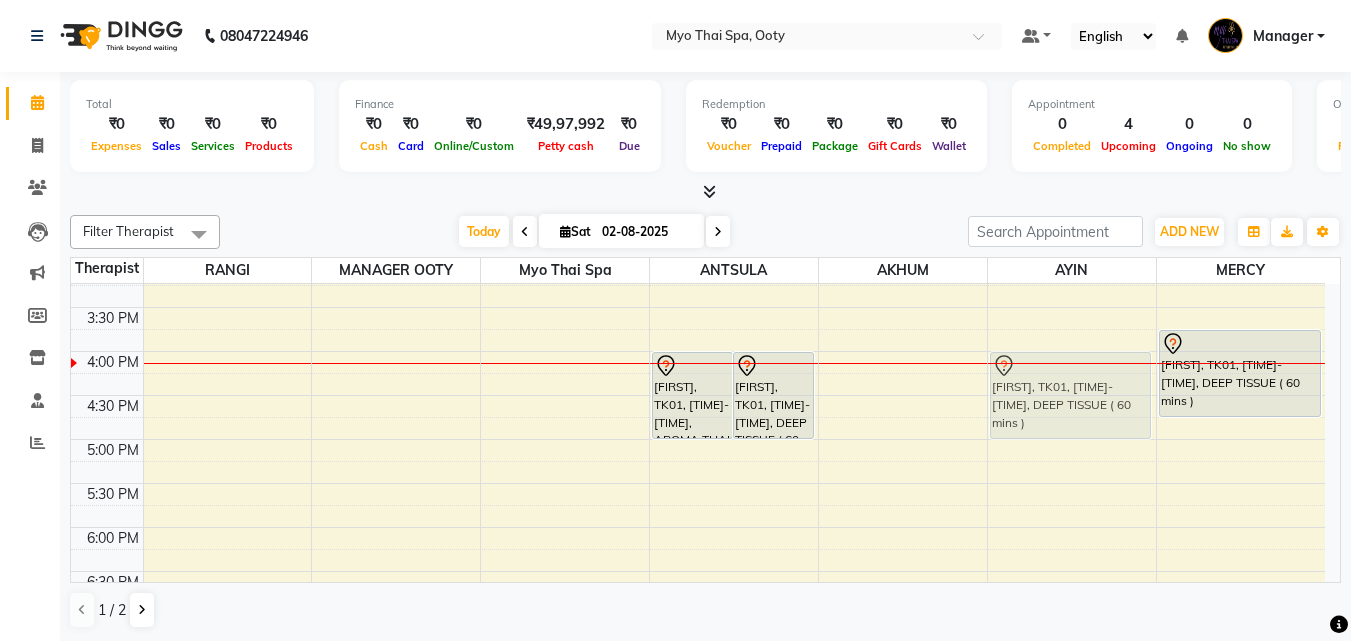 drag, startPoint x: 1071, startPoint y: 355, endPoint x: 1070, endPoint y: 380, distance: 25.019993 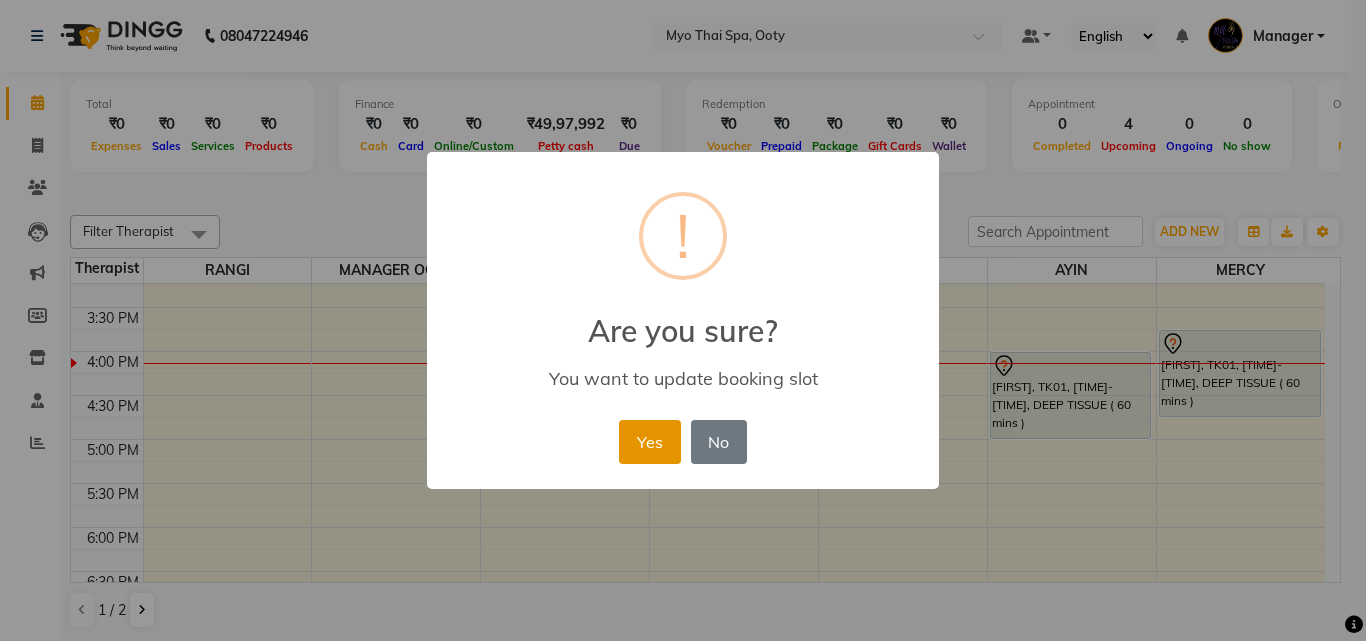 drag, startPoint x: 643, startPoint y: 427, endPoint x: 1253, endPoint y: 334, distance: 617.04865 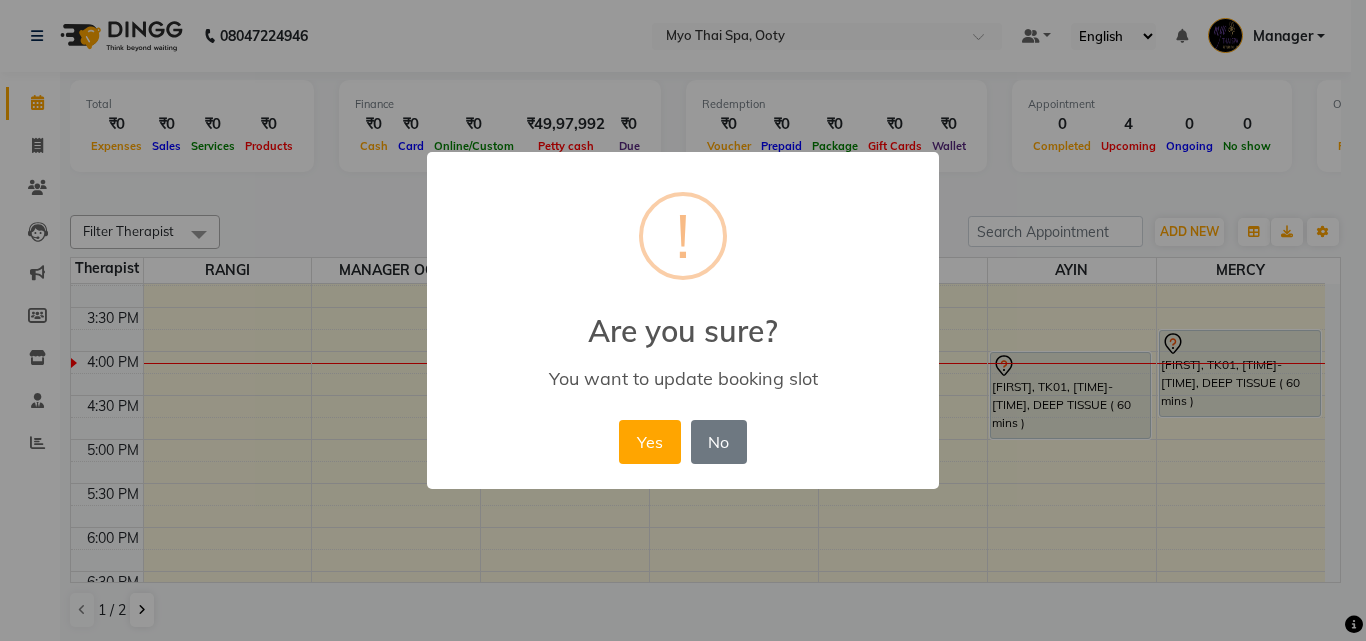 click on "Yes" at bounding box center [649, 442] 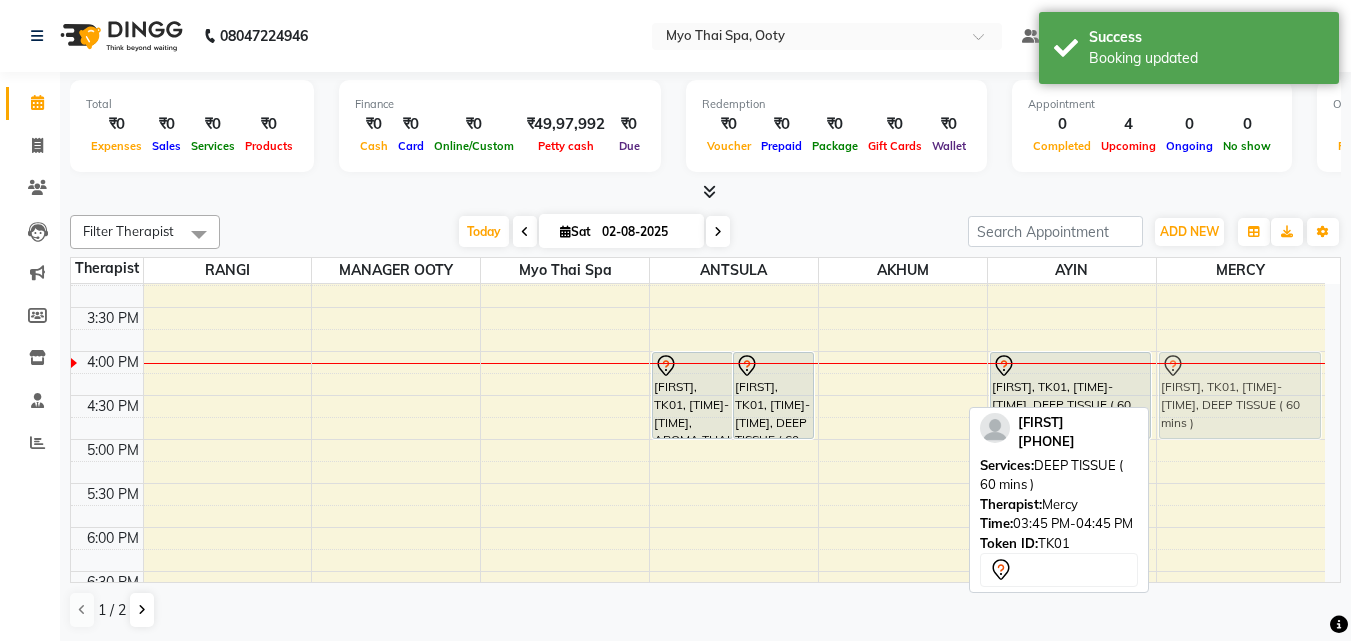 drag, startPoint x: 1271, startPoint y: 347, endPoint x: 1266, endPoint y: 372, distance: 25.495098 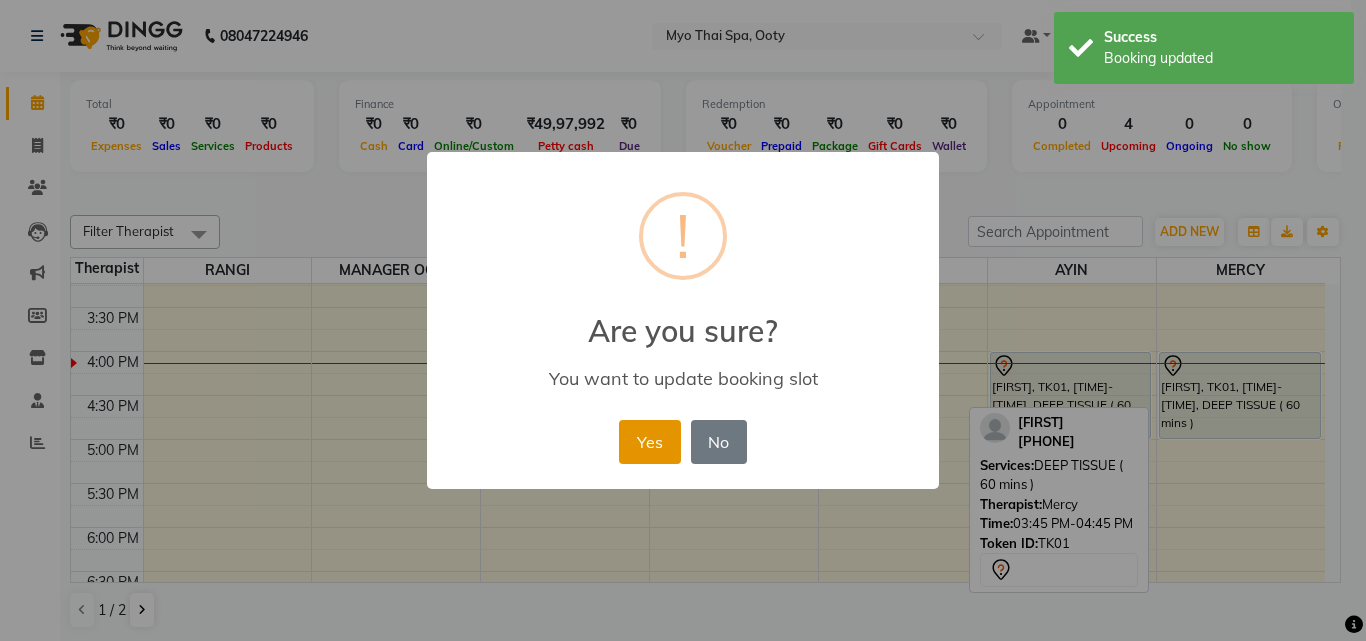 click on "Yes" at bounding box center [649, 442] 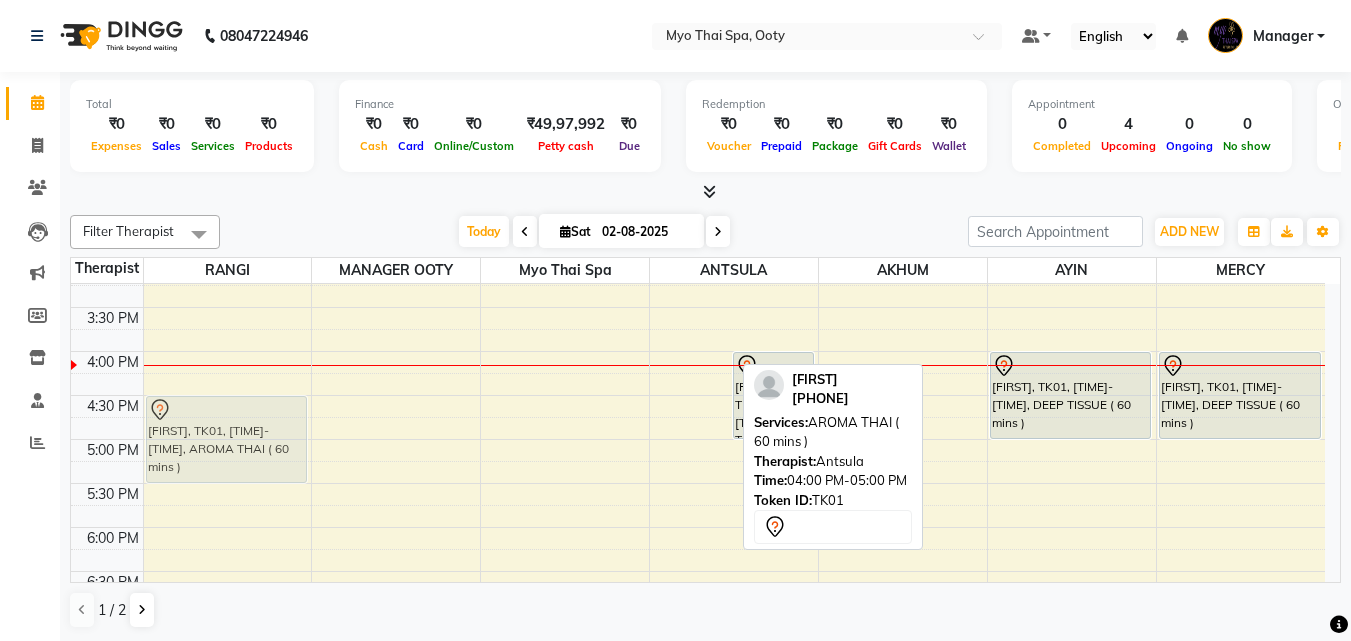drag, startPoint x: 692, startPoint y: 401, endPoint x: 241, endPoint y: 442, distance: 452.8598 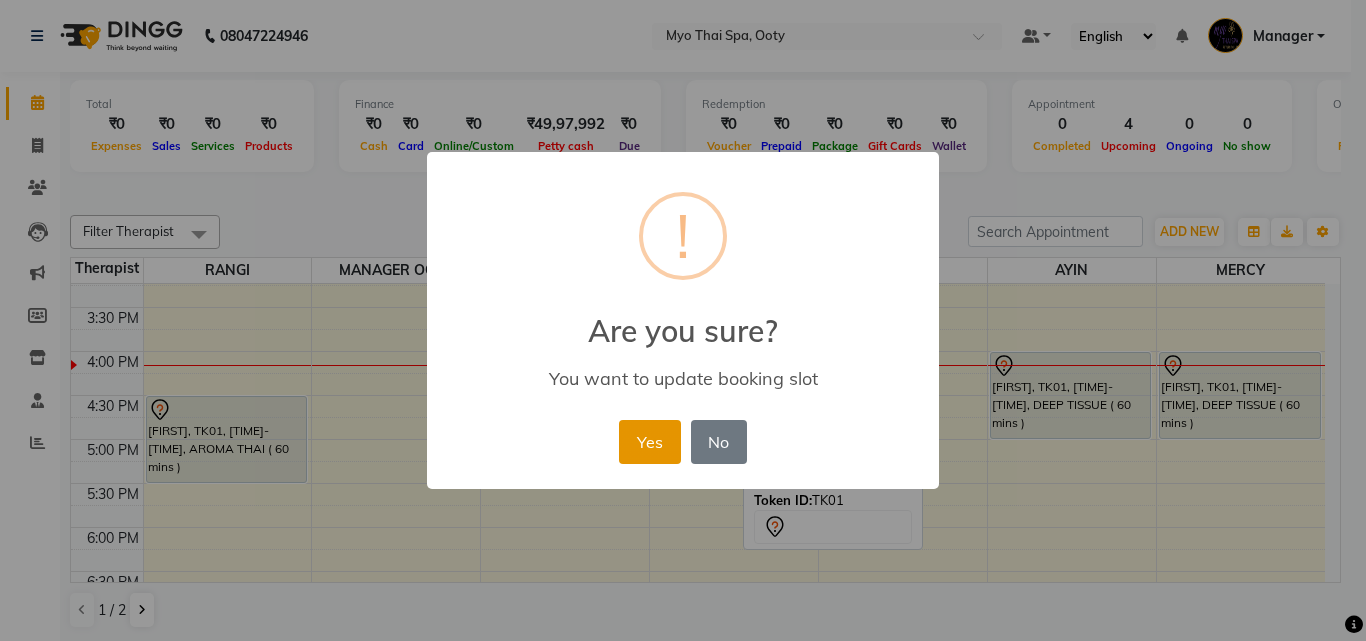 click on "Yes" at bounding box center (649, 442) 